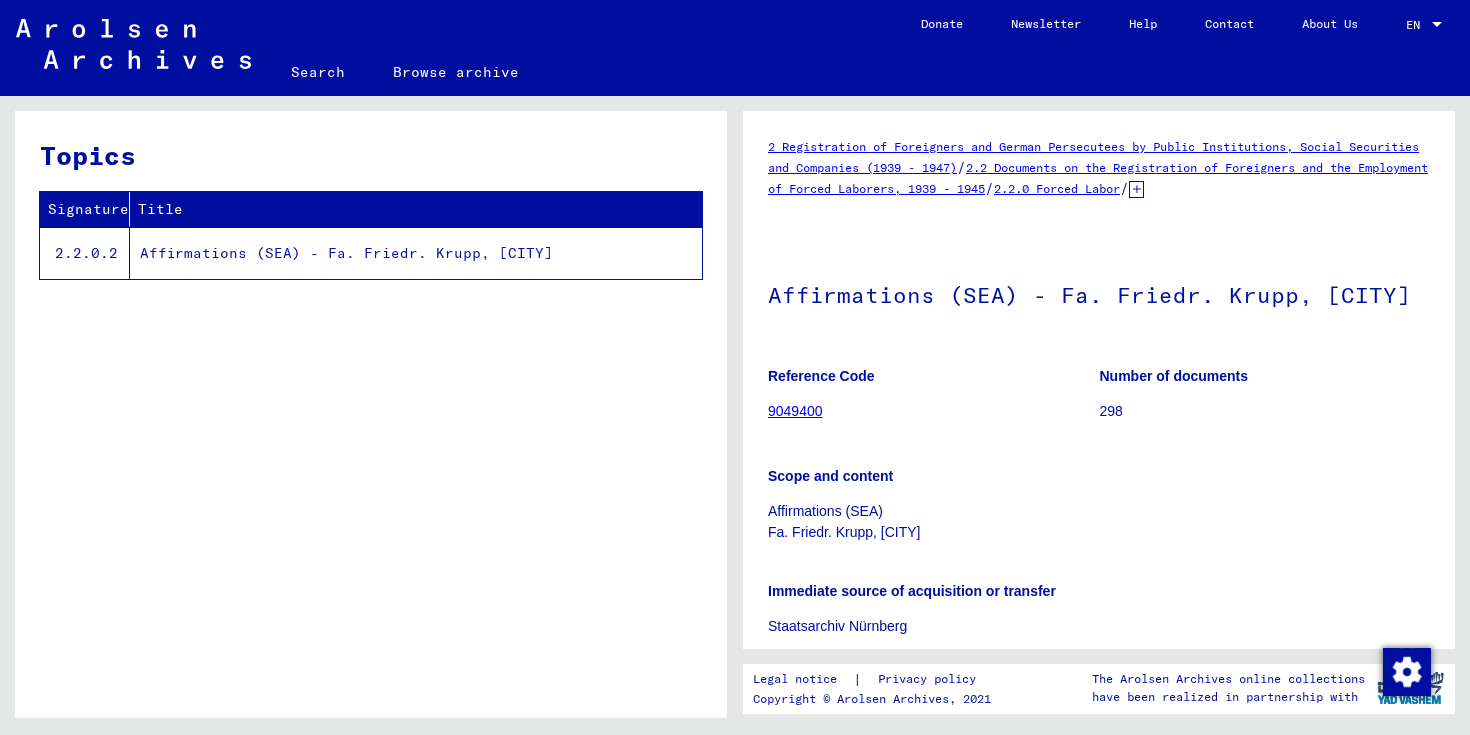 scroll, scrollTop: 0, scrollLeft: 0, axis: both 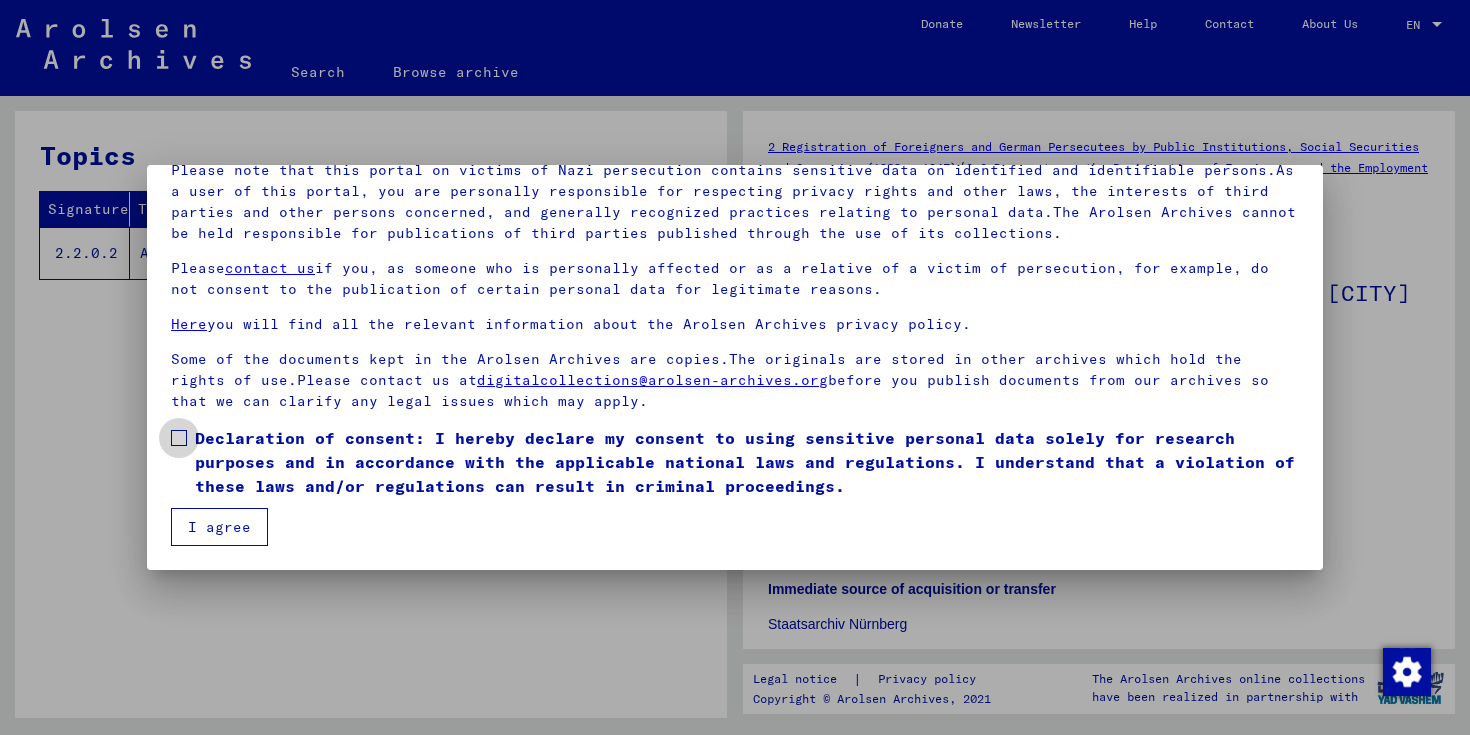 click on "Declaration of consent: I hereby declare my consent to using sensitive personal data solely for research purposes and in accordance with the applicable national laws and regulations. I understand that a violation of these laws and/or regulations can result in criminal proceedings." at bounding box center (747, 462) 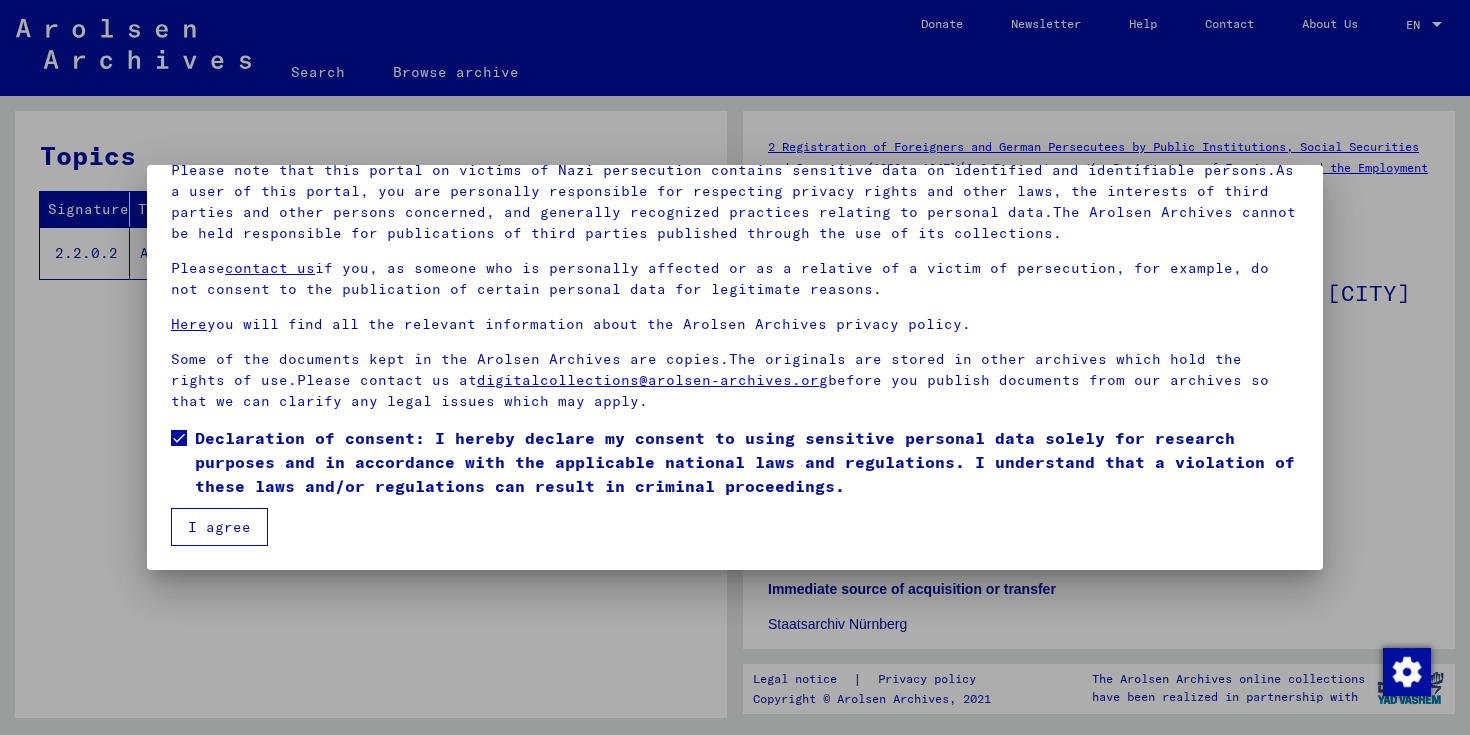 click on "I agree" at bounding box center [219, 527] 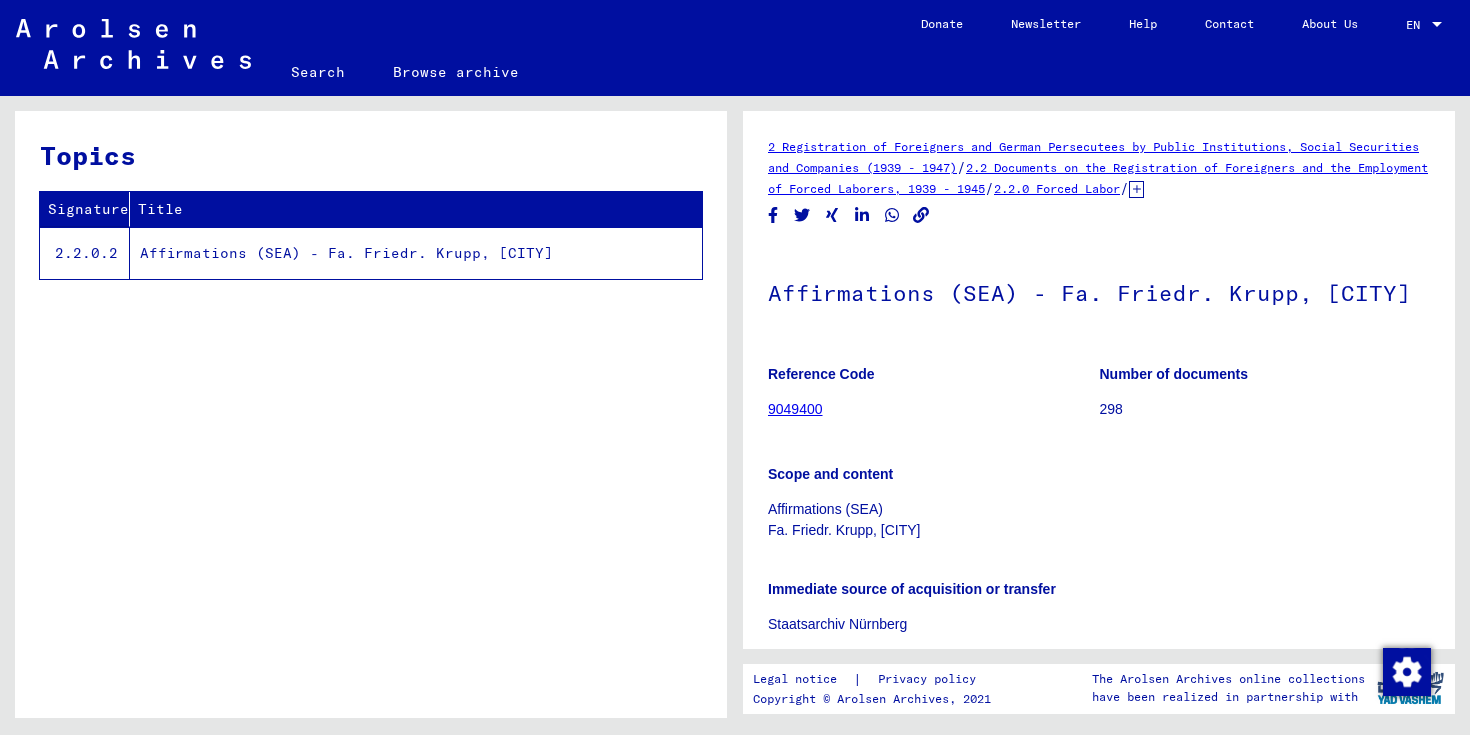 scroll, scrollTop: 419, scrollLeft: 0, axis: vertical 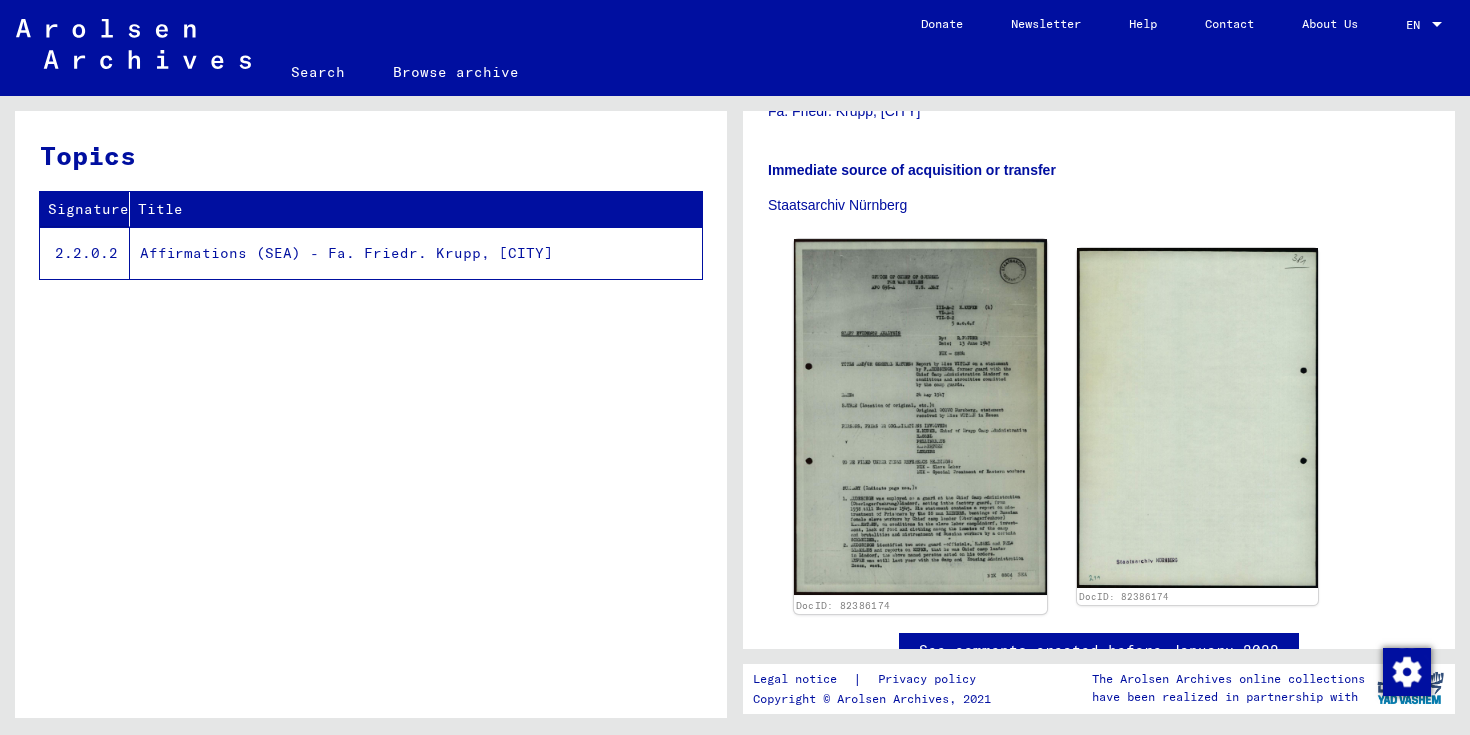 click 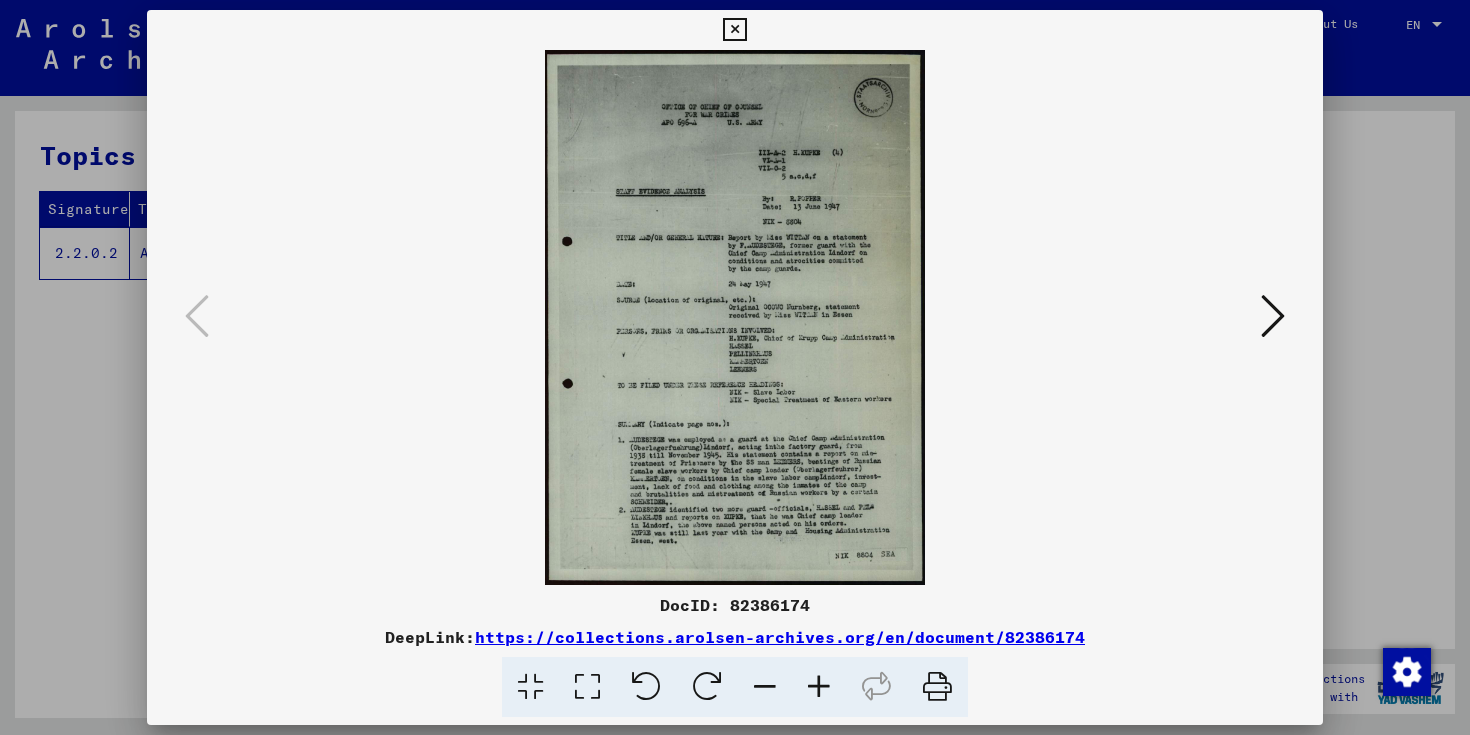 click at bounding box center [819, 687] 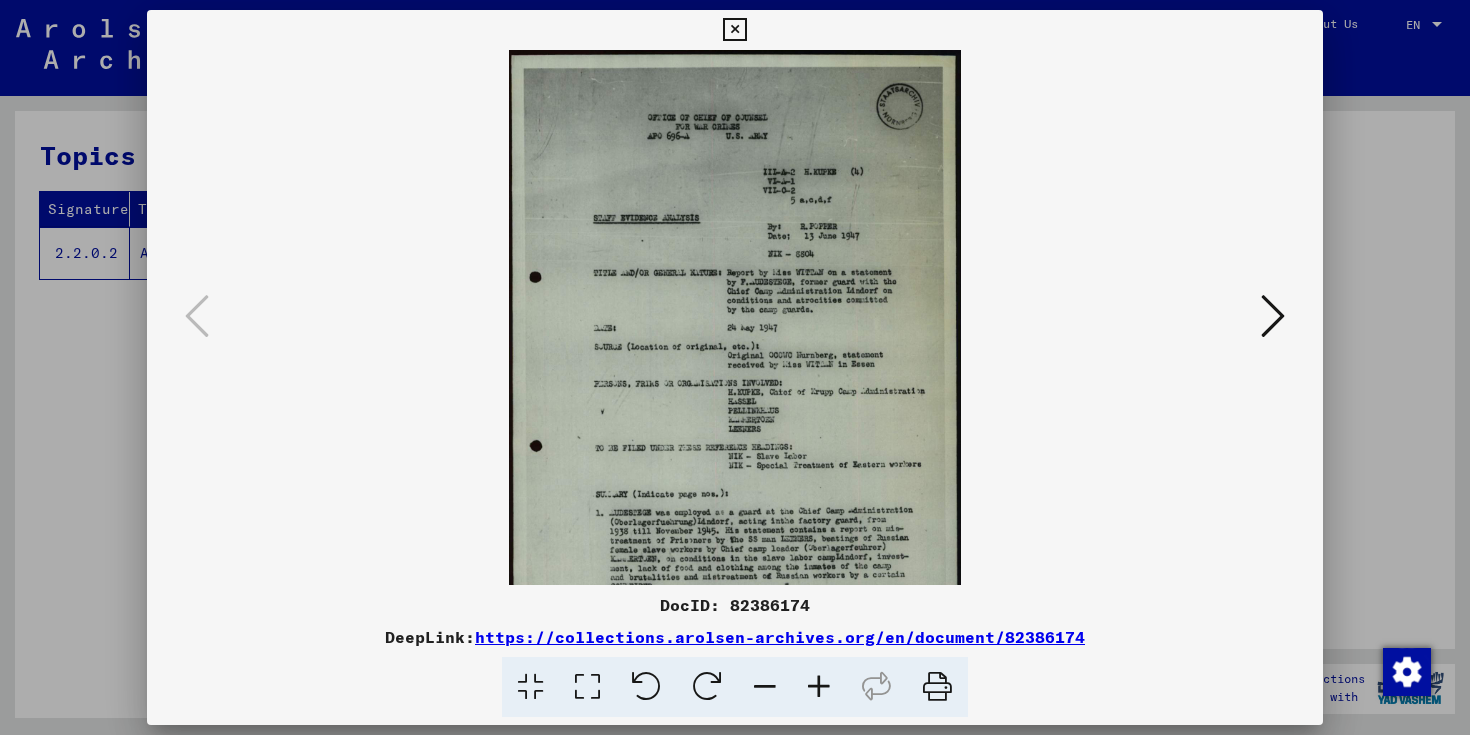 click at bounding box center [819, 687] 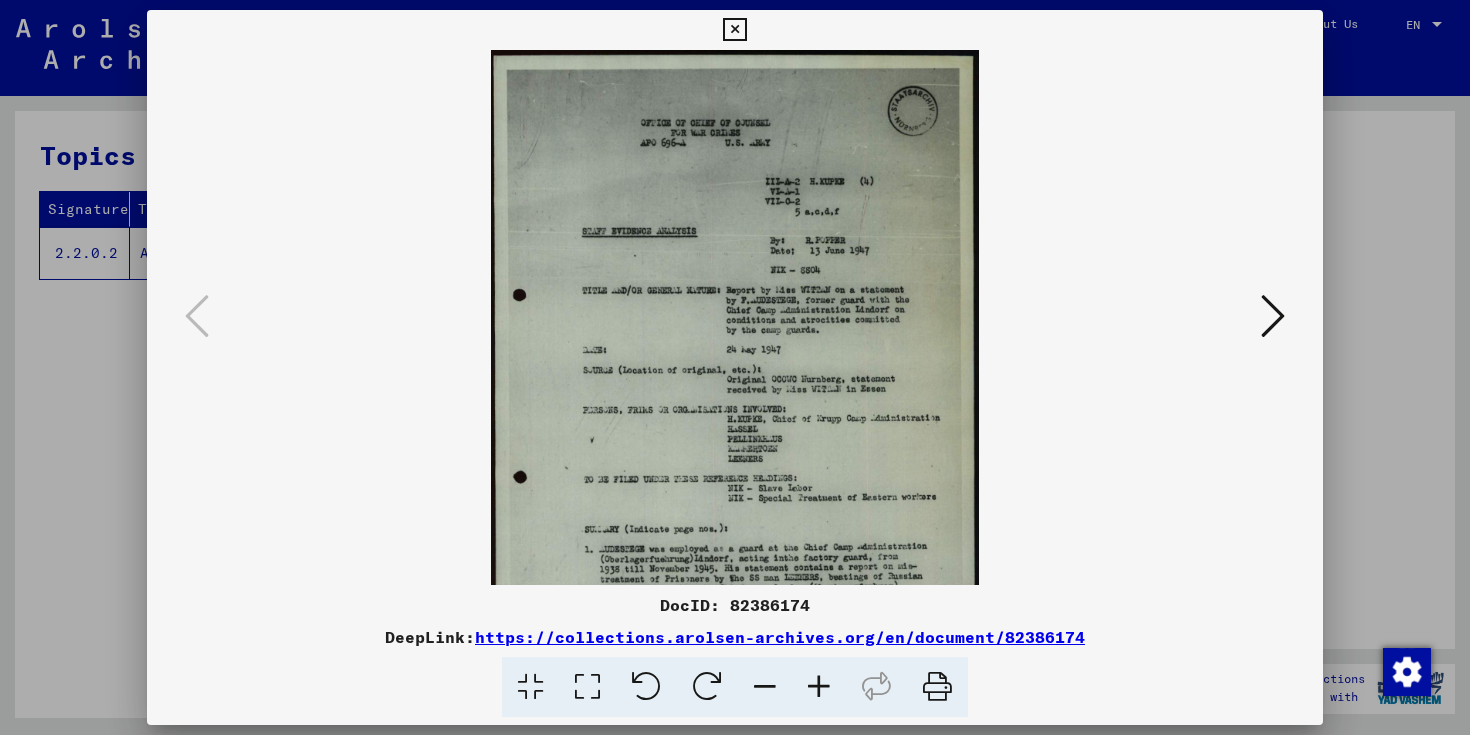 click at bounding box center (819, 687) 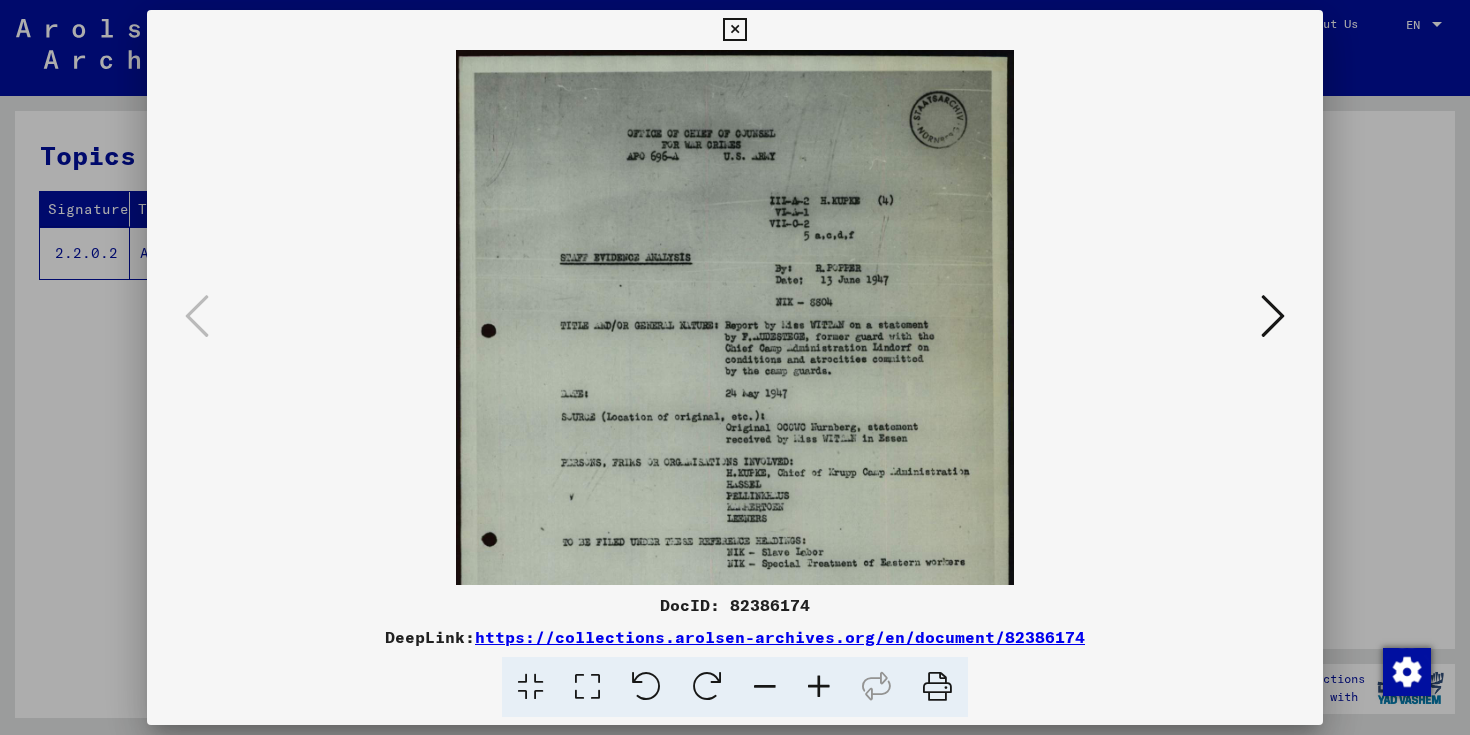 click at bounding box center [819, 687] 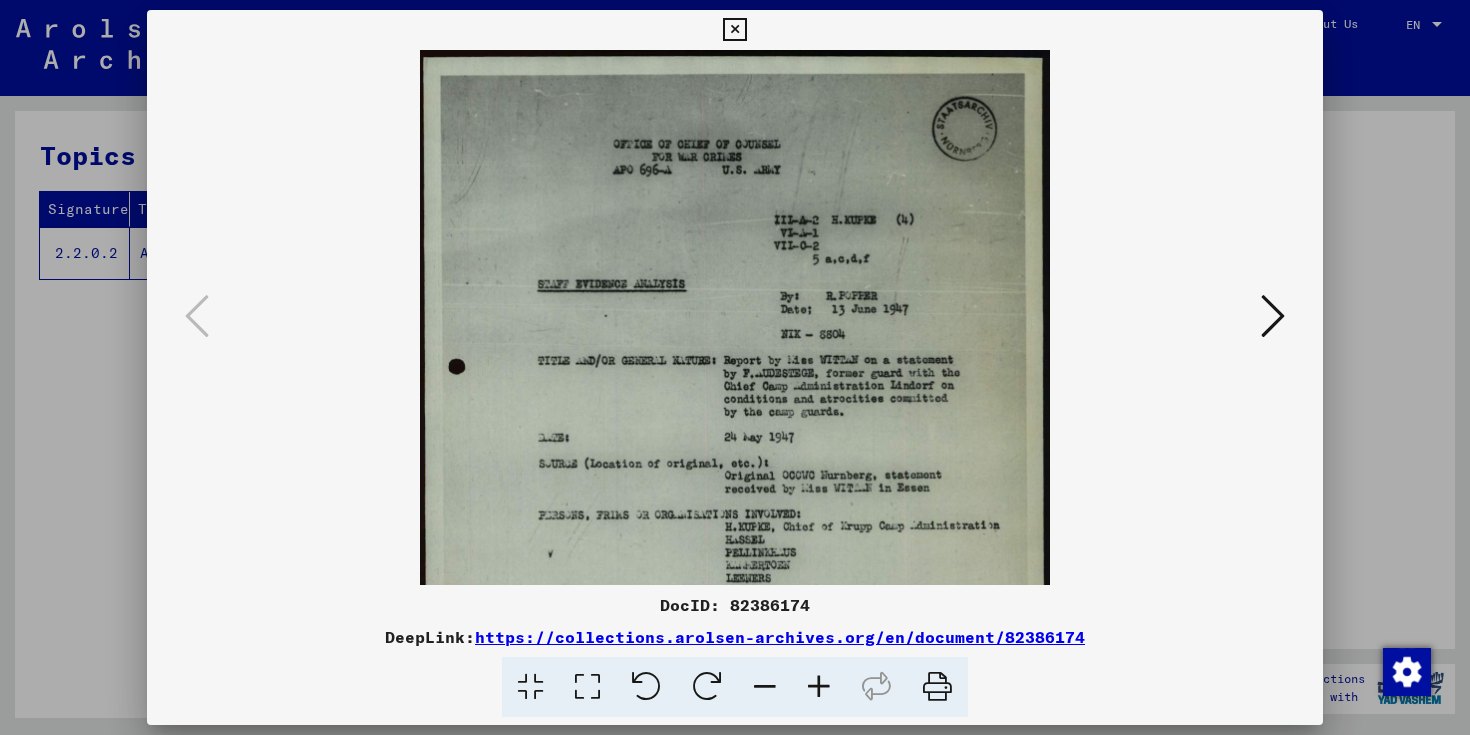 click at bounding box center [819, 687] 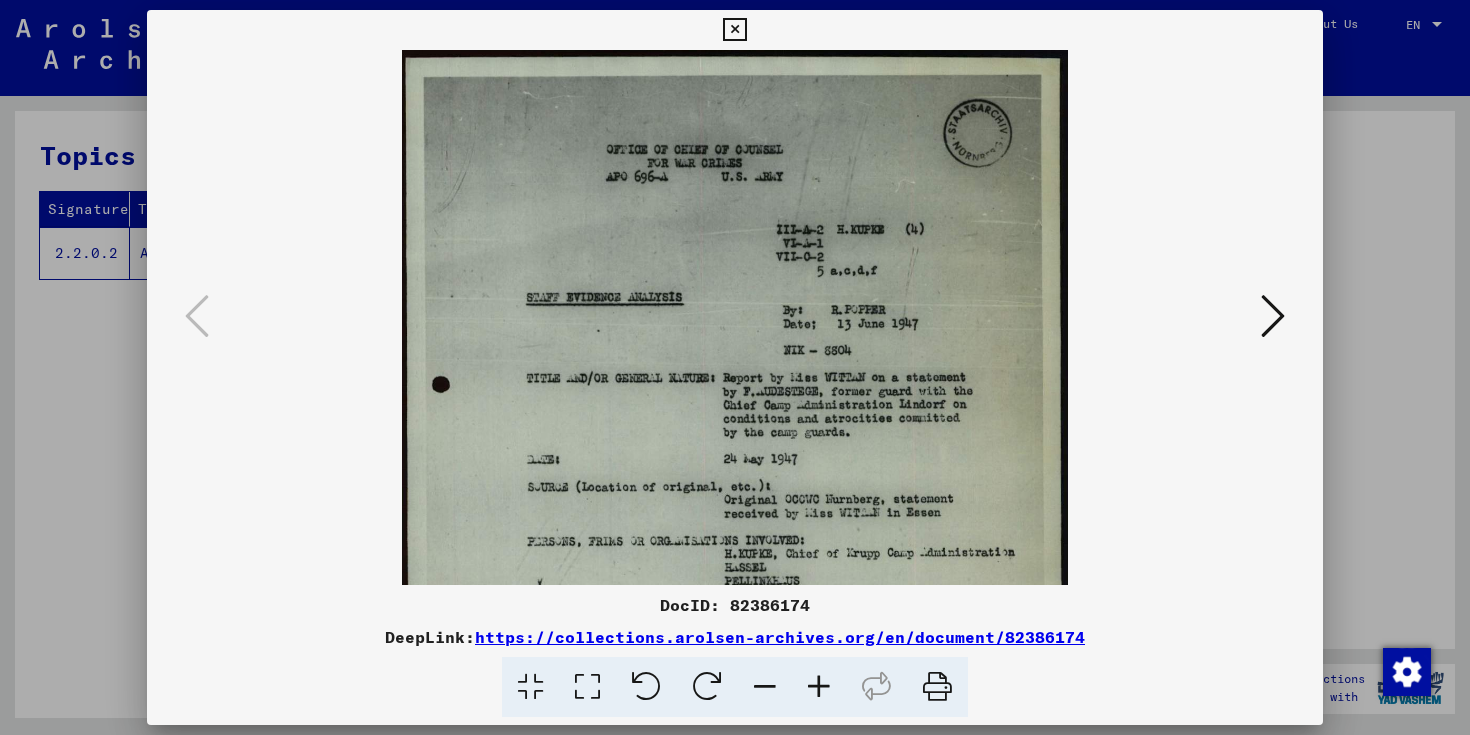 click at bounding box center (819, 687) 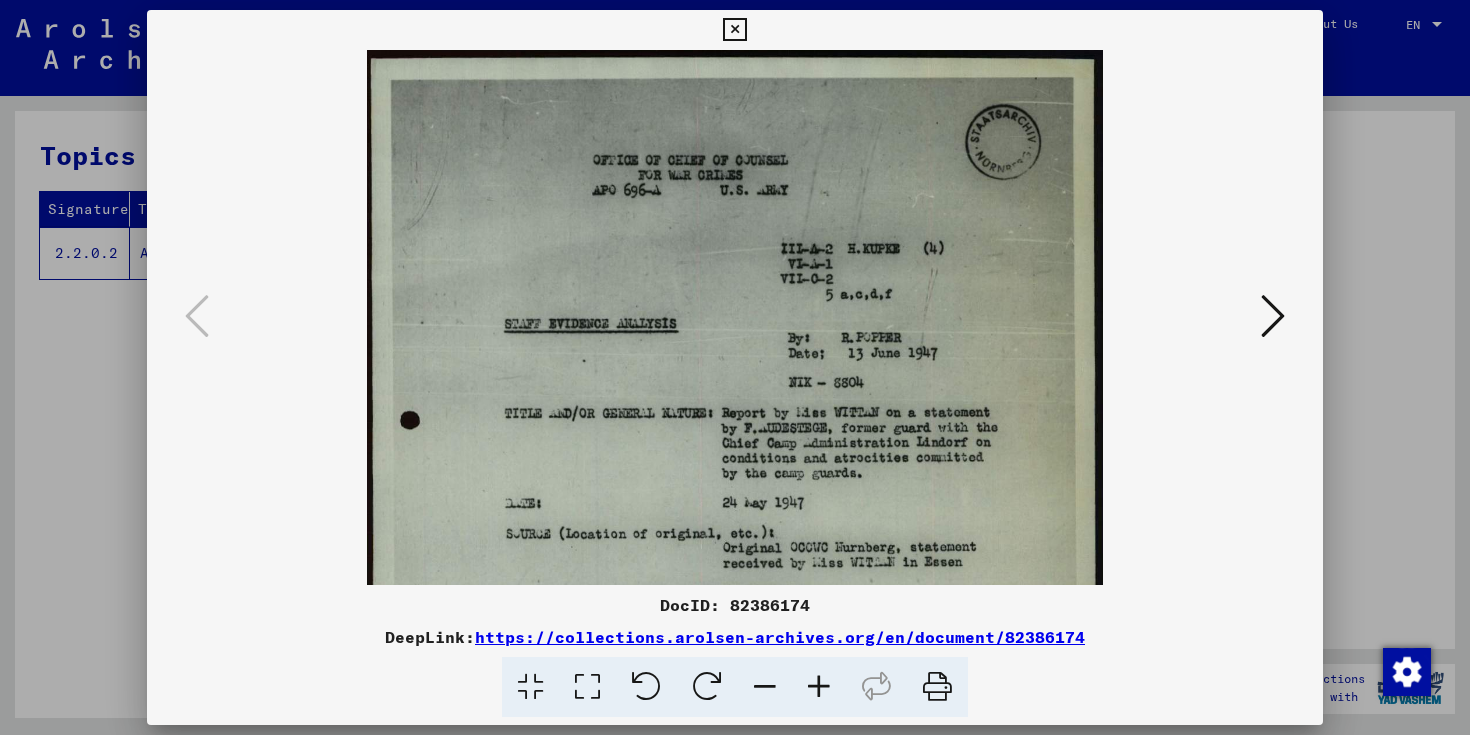 click at bounding box center (819, 687) 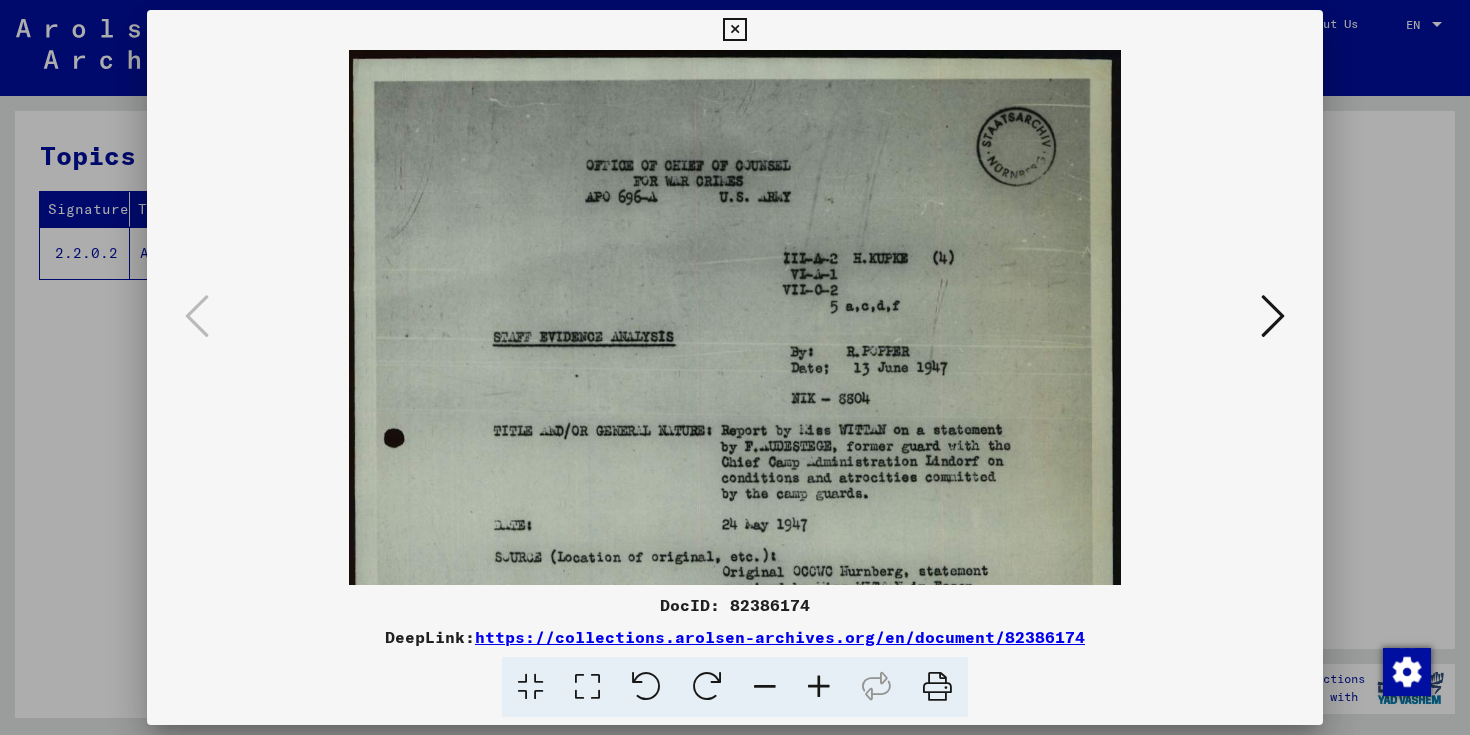 click at bounding box center [819, 687] 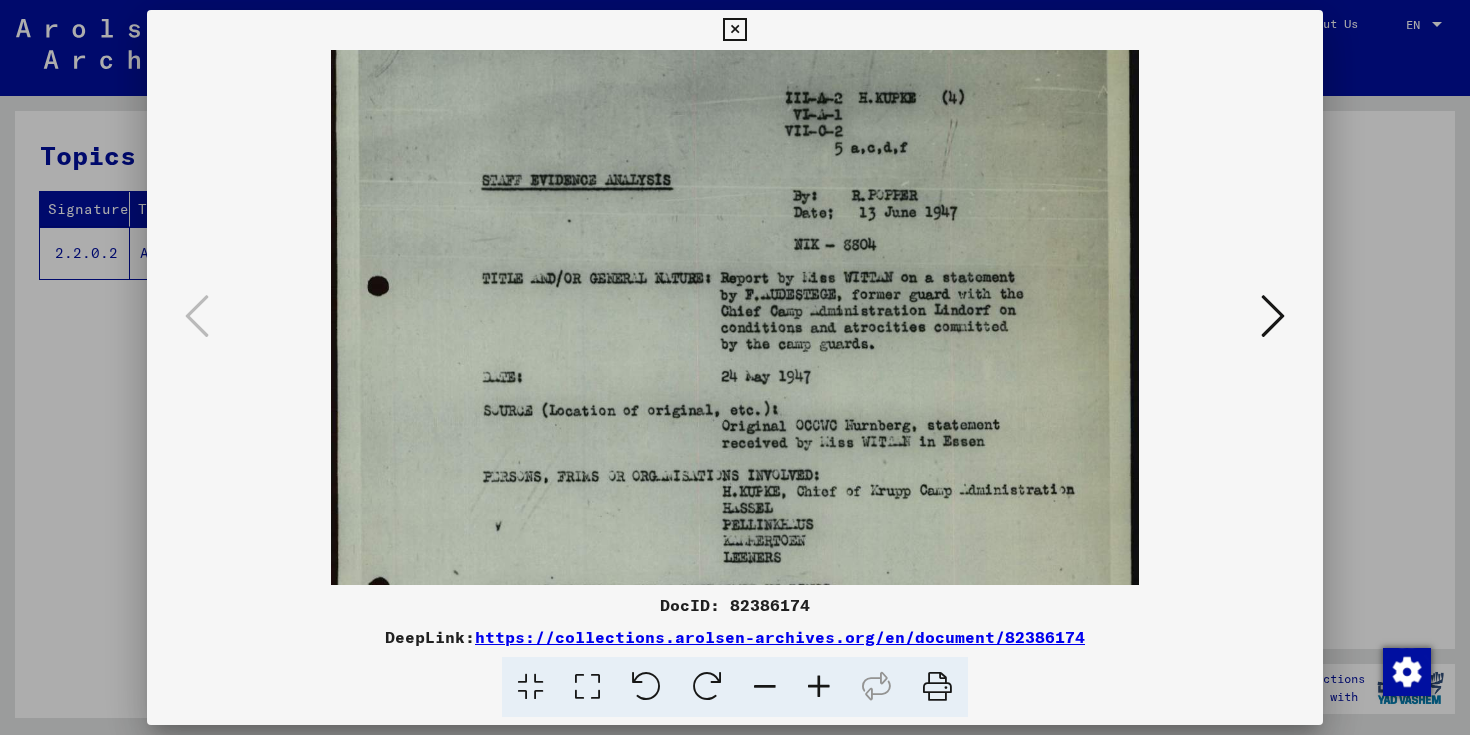 scroll, scrollTop: 291, scrollLeft: 0, axis: vertical 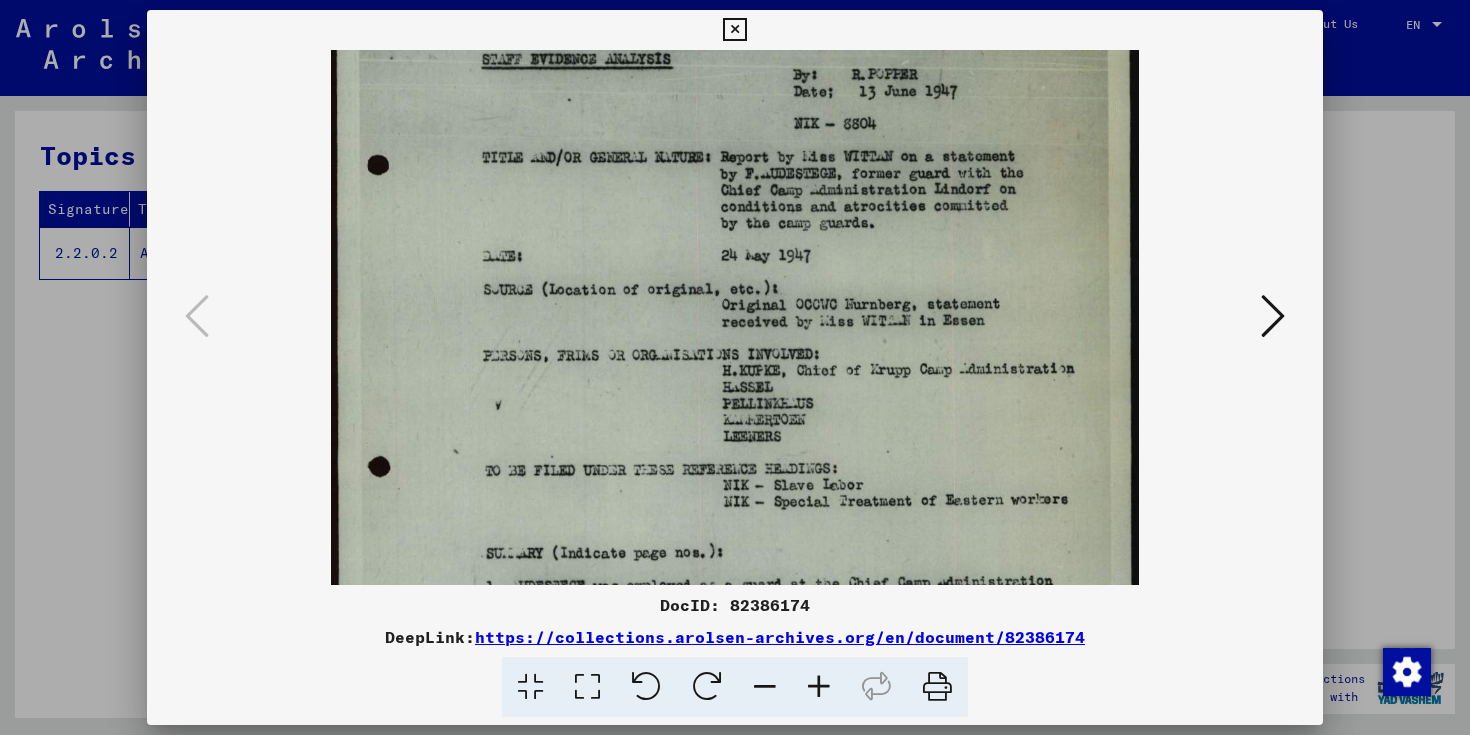 drag, startPoint x: 827, startPoint y: 385, endPoint x: 827, endPoint y: 94, distance: 291 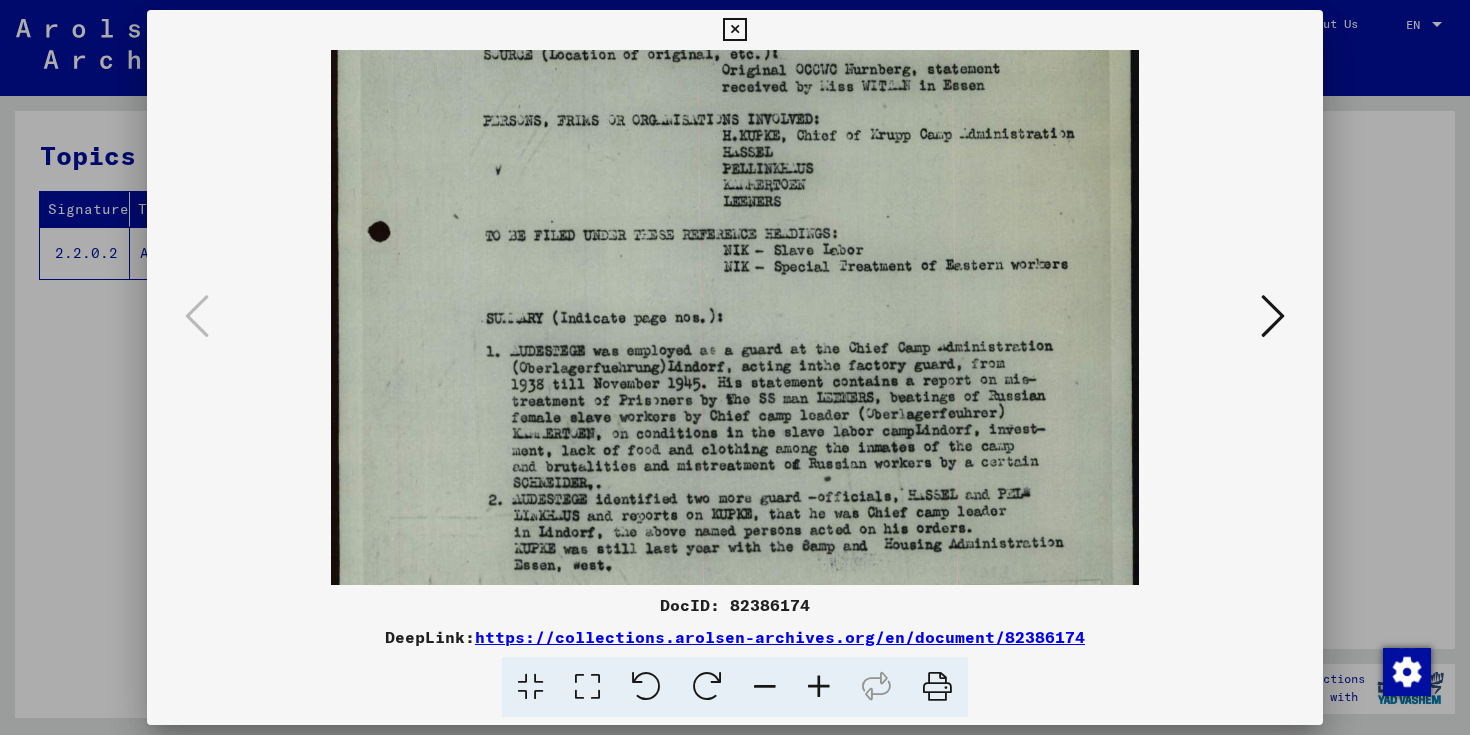 scroll, scrollTop: 600, scrollLeft: 0, axis: vertical 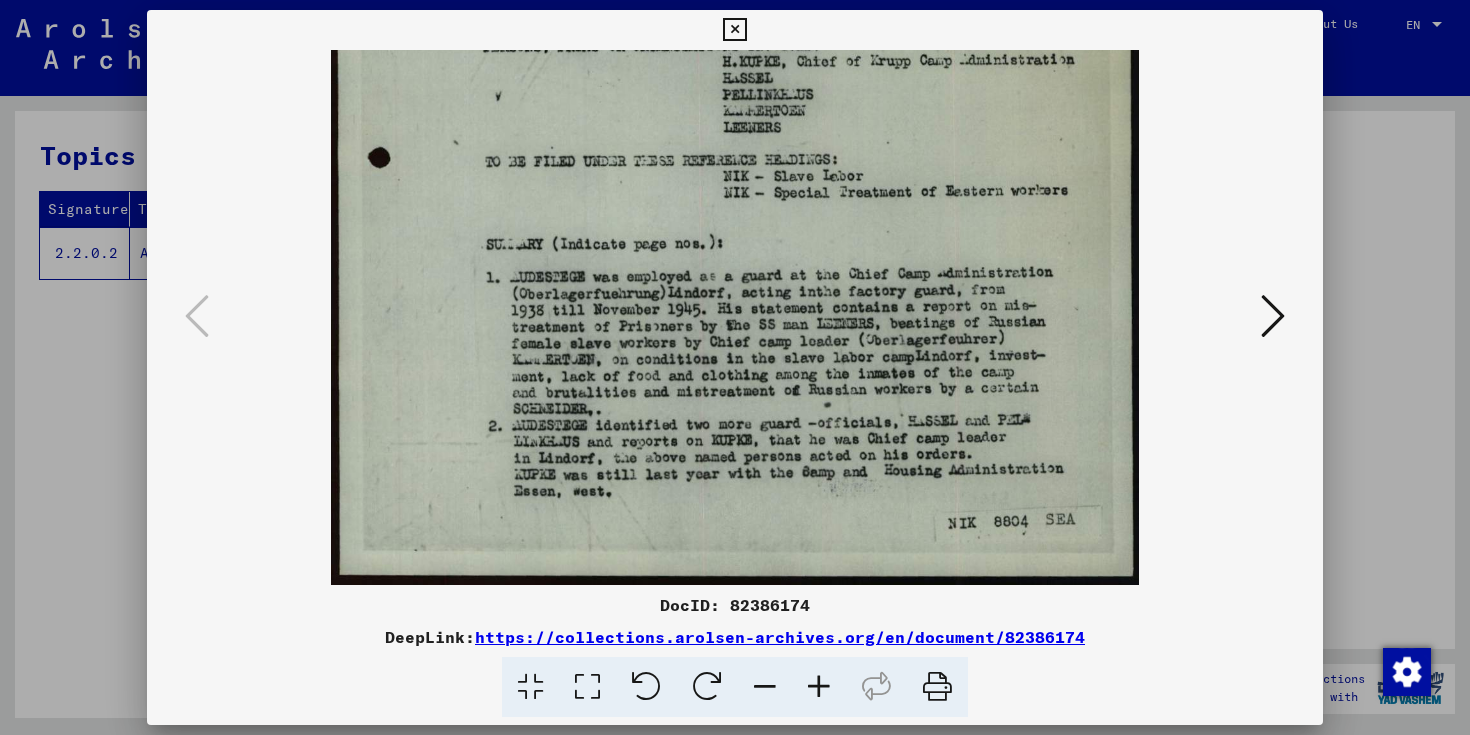 drag, startPoint x: 856, startPoint y: 390, endPoint x: 844, endPoint y: 54, distance: 336.2142 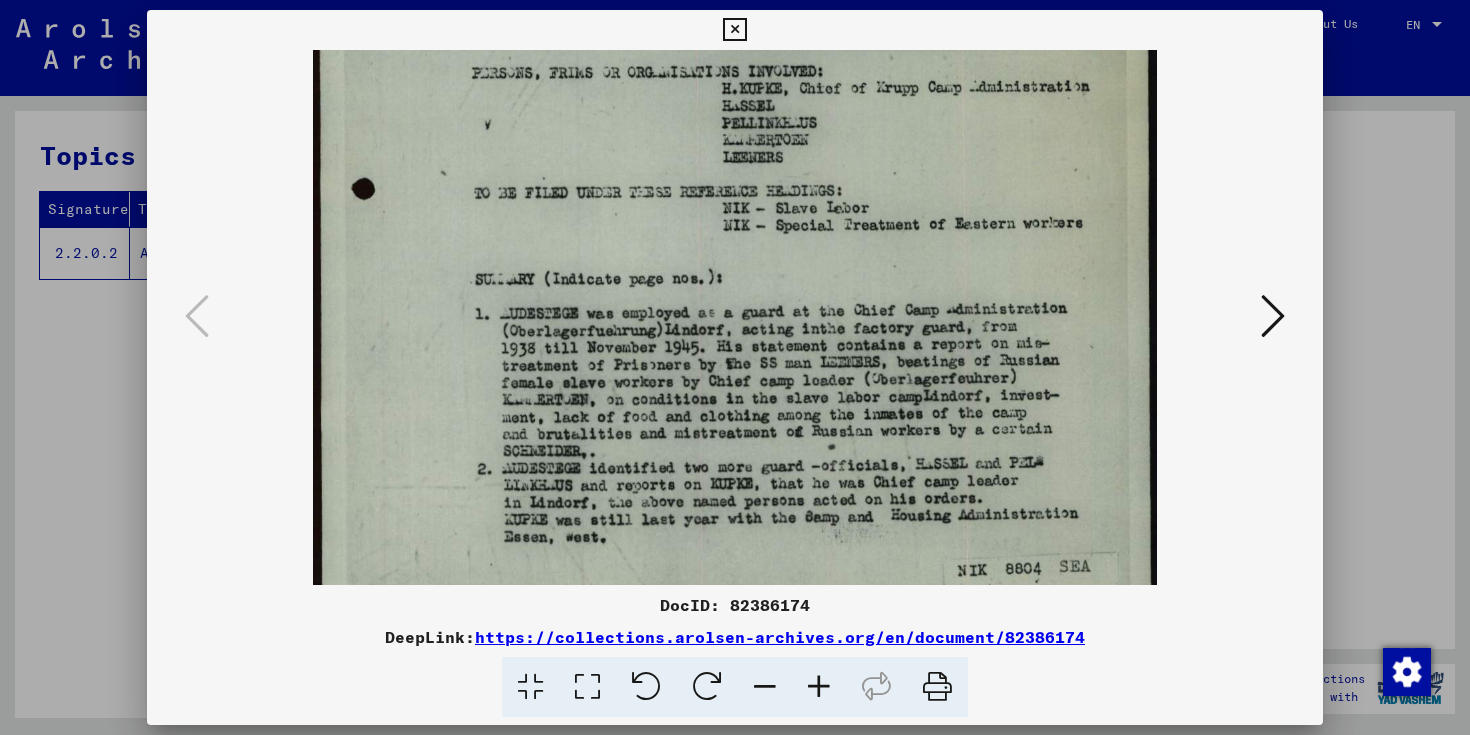 click at bounding box center (819, 687) 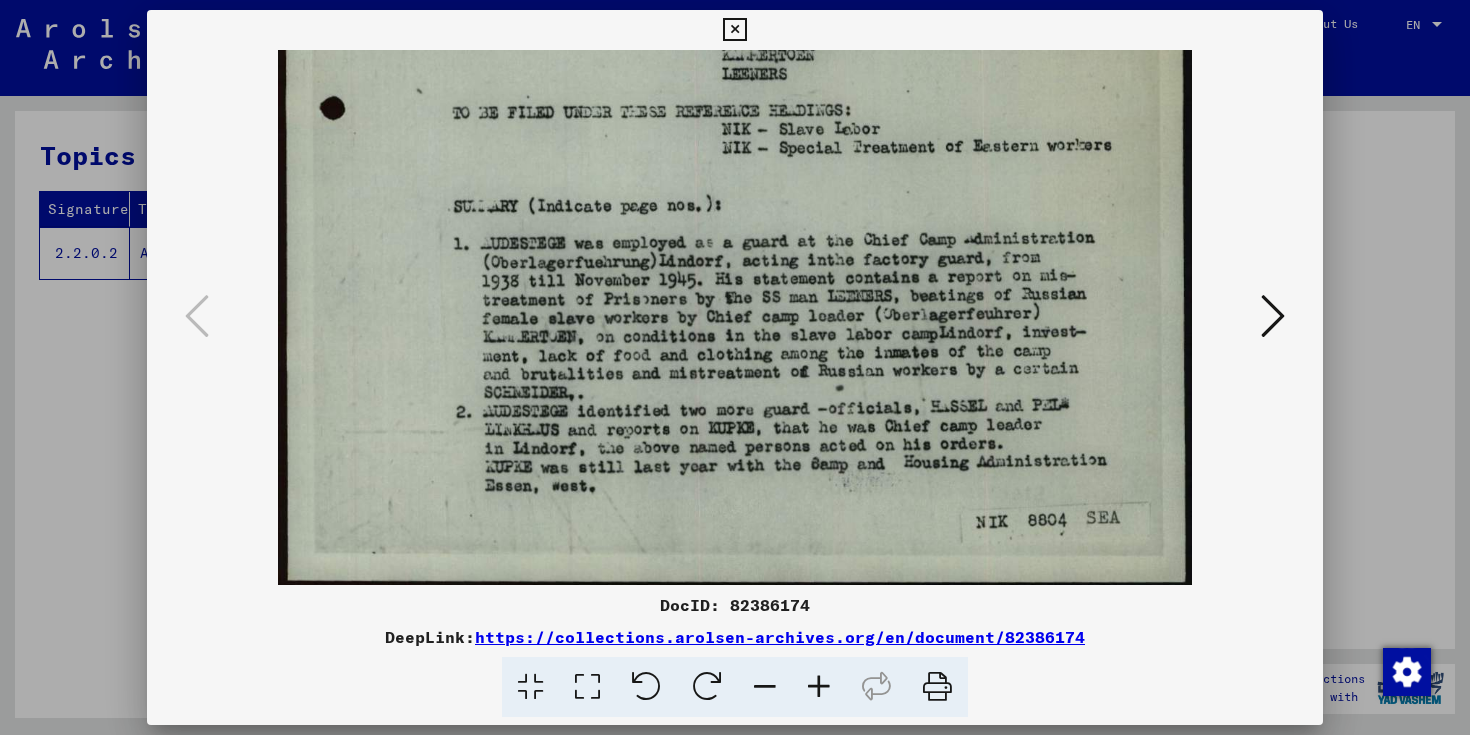 scroll, scrollTop: 745, scrollLeft: 0, axis: vertical 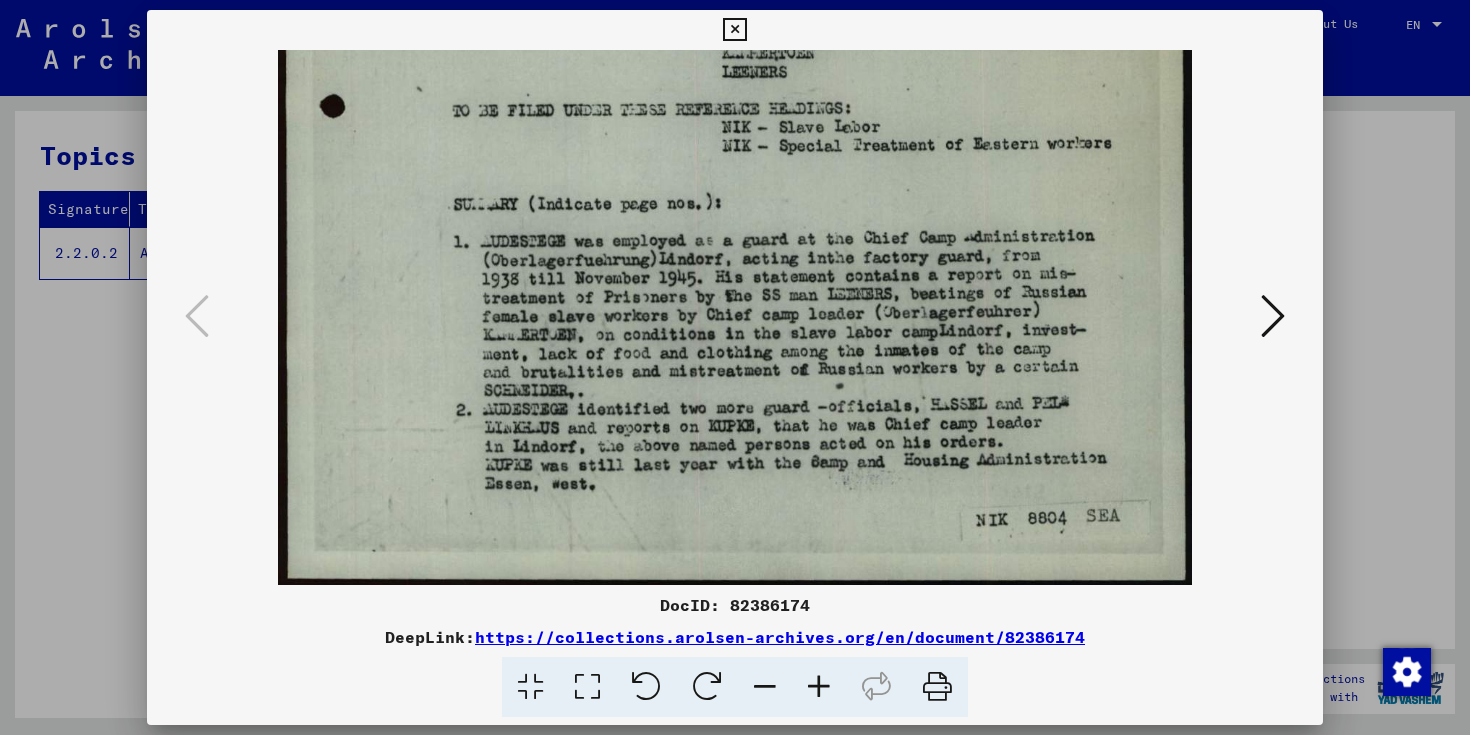 drag, startPoint x: 832, startPoint y: 520, endPoint x: 838, endPoint y: 375, distance: 145.12408 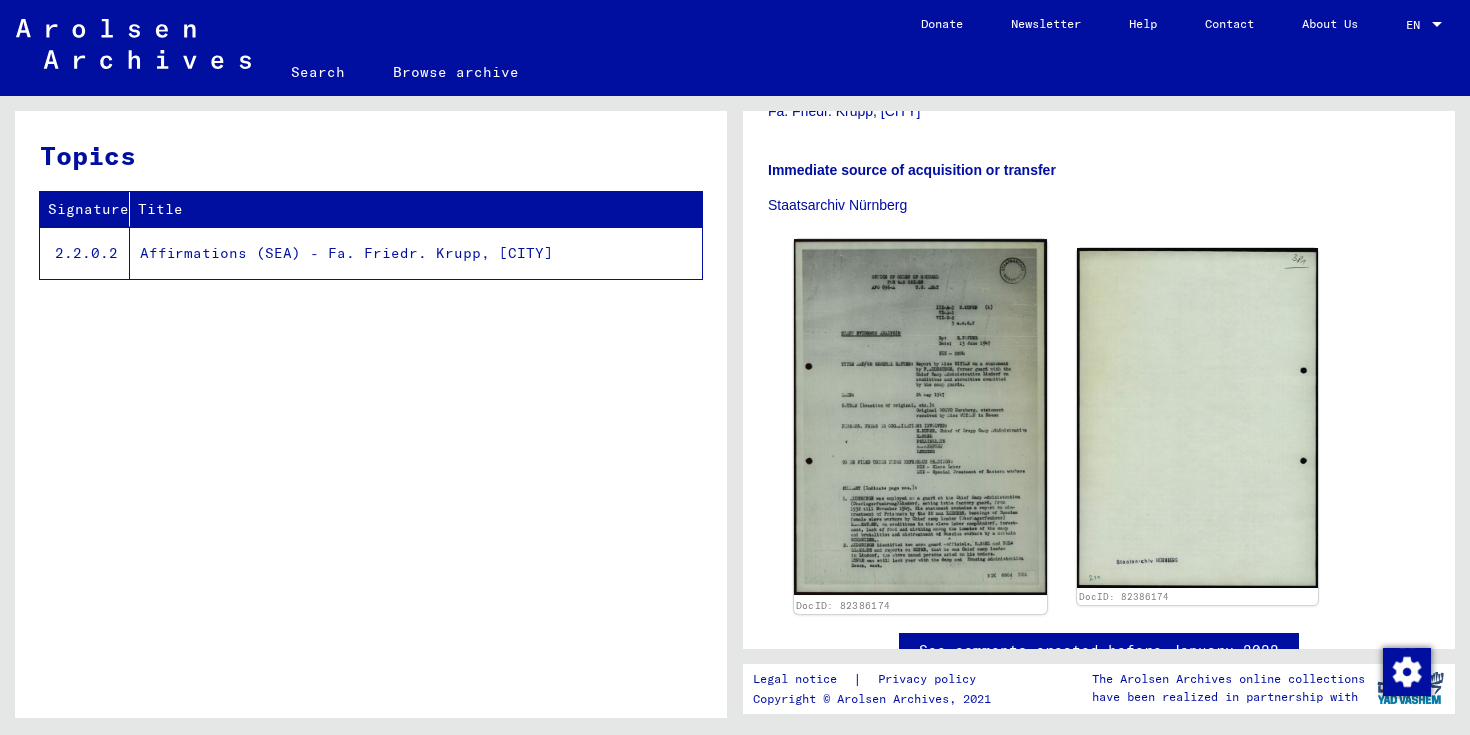 click 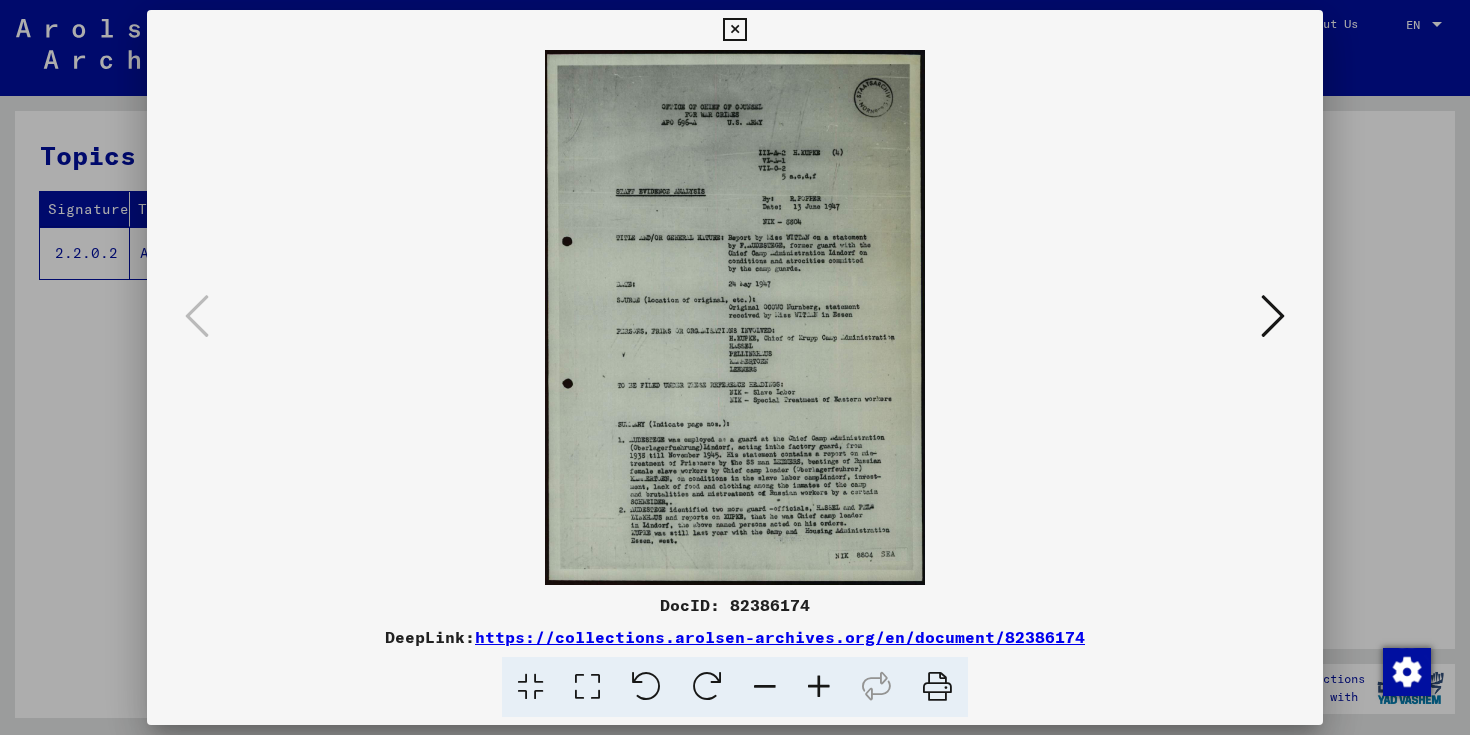 click at bounding box center (819, 687) 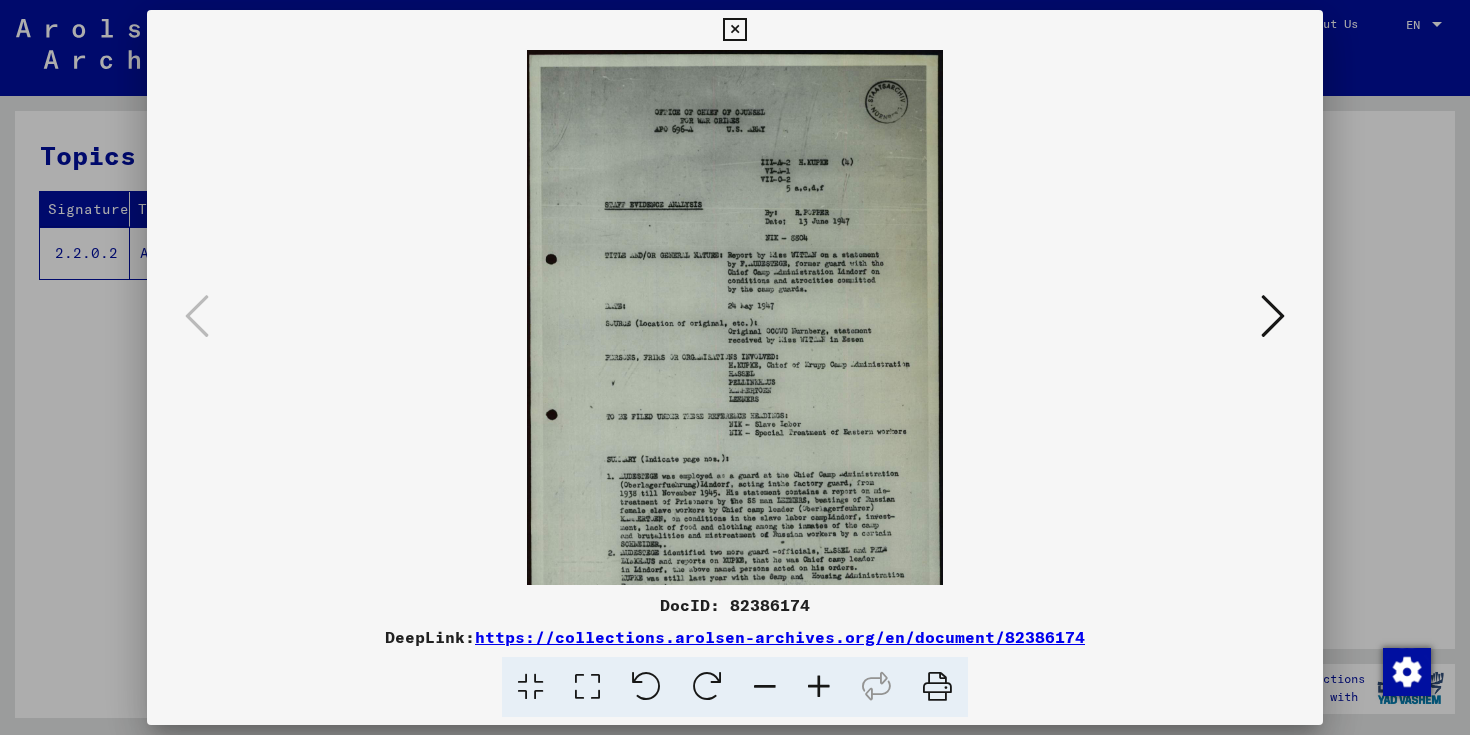 click at bounding box center (819, 687) 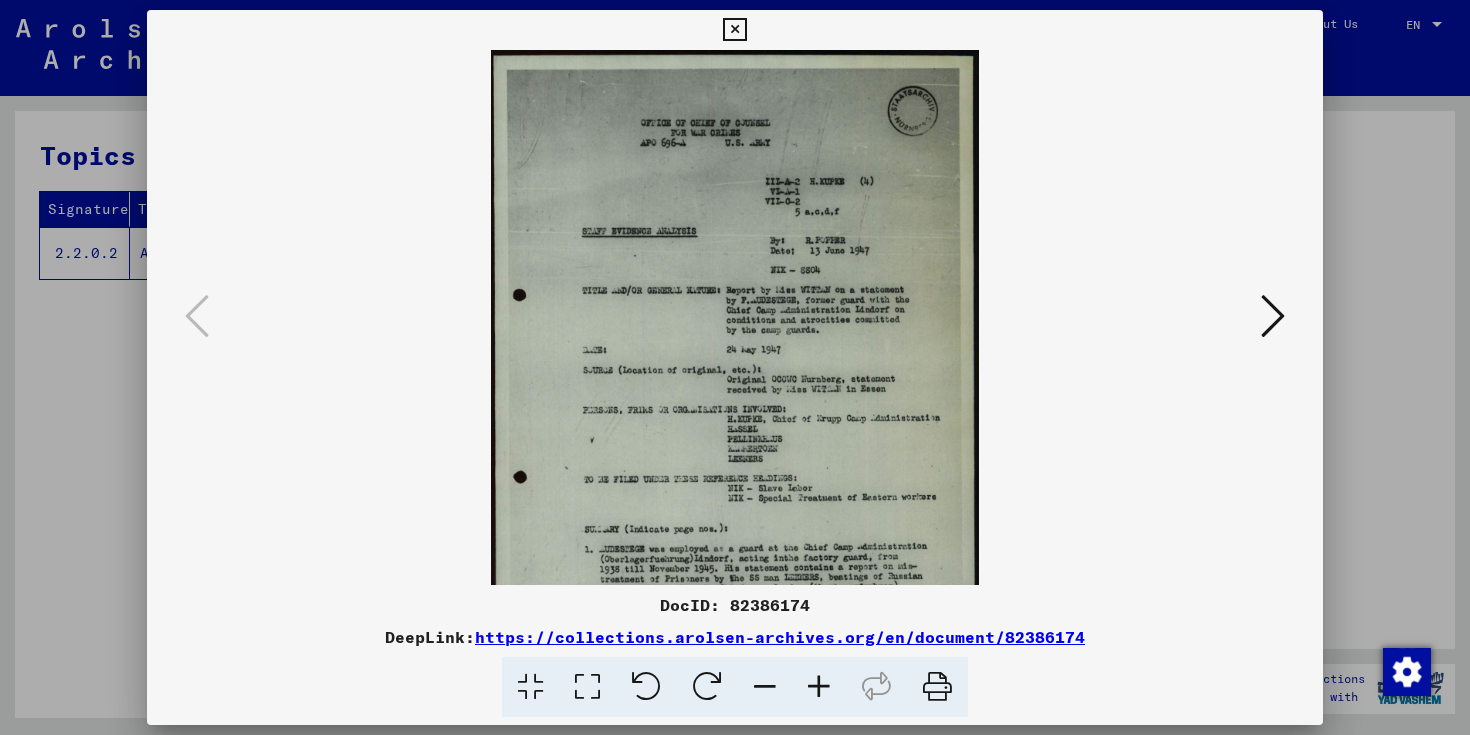 click at bounding box center [819, 687] 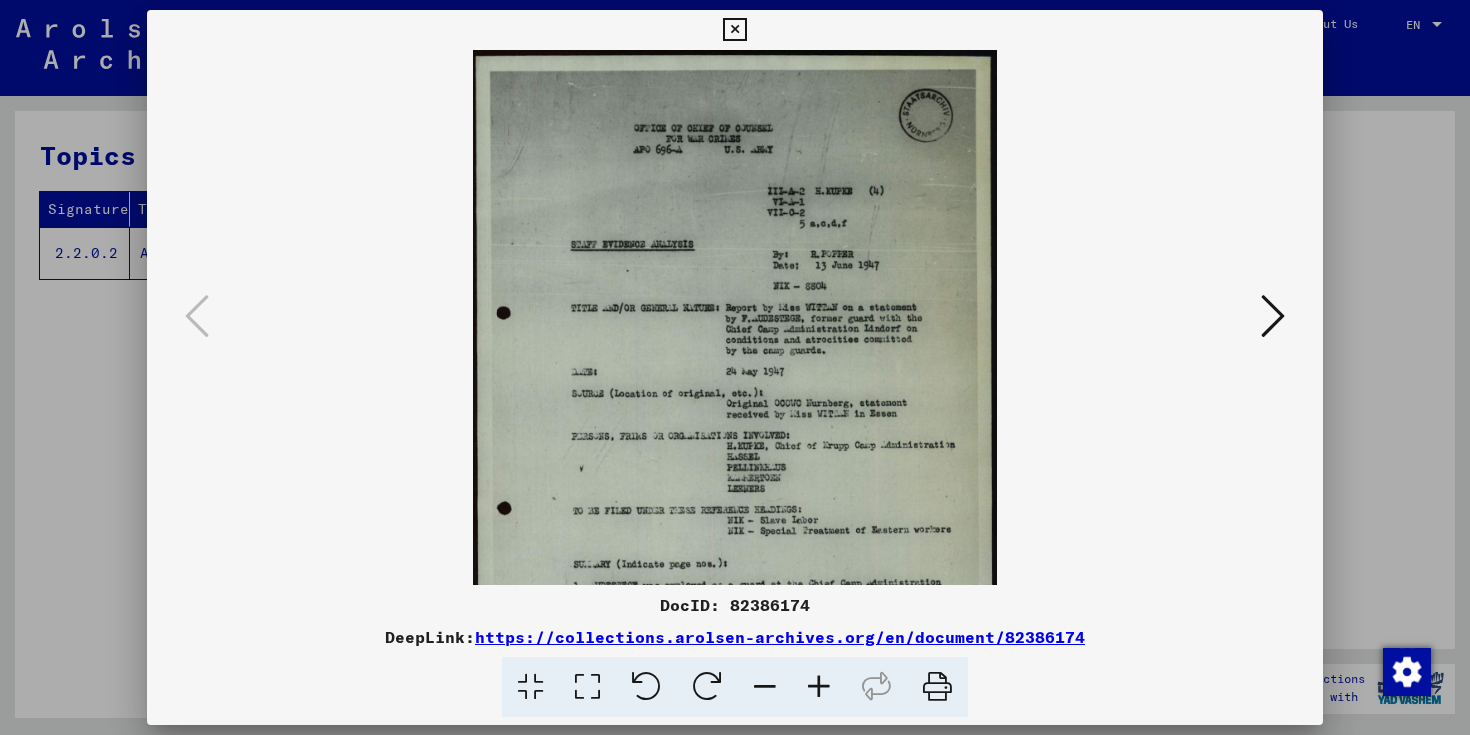 click at bounding box center [819, 687] 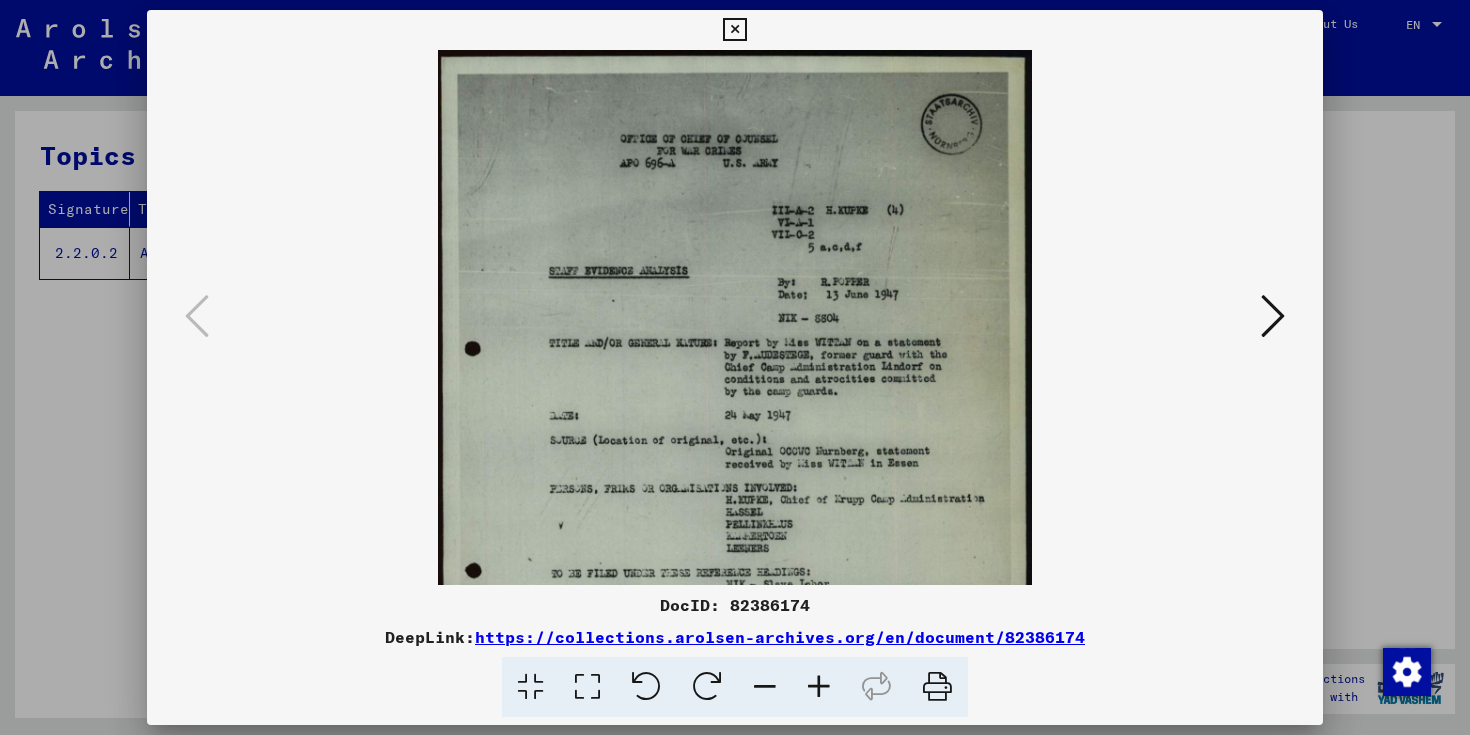 click at bounding box center (819, 687) 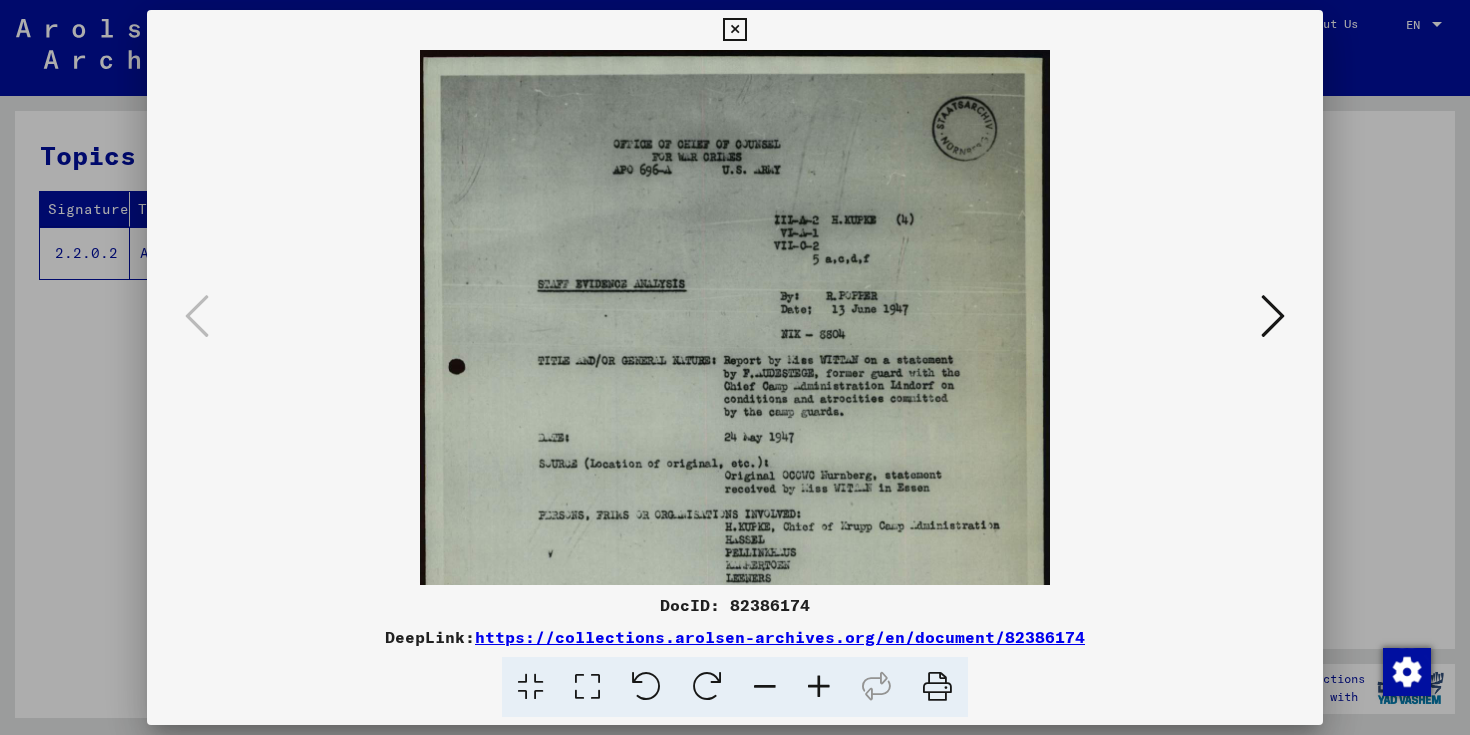click at bounding box center [819, 687] 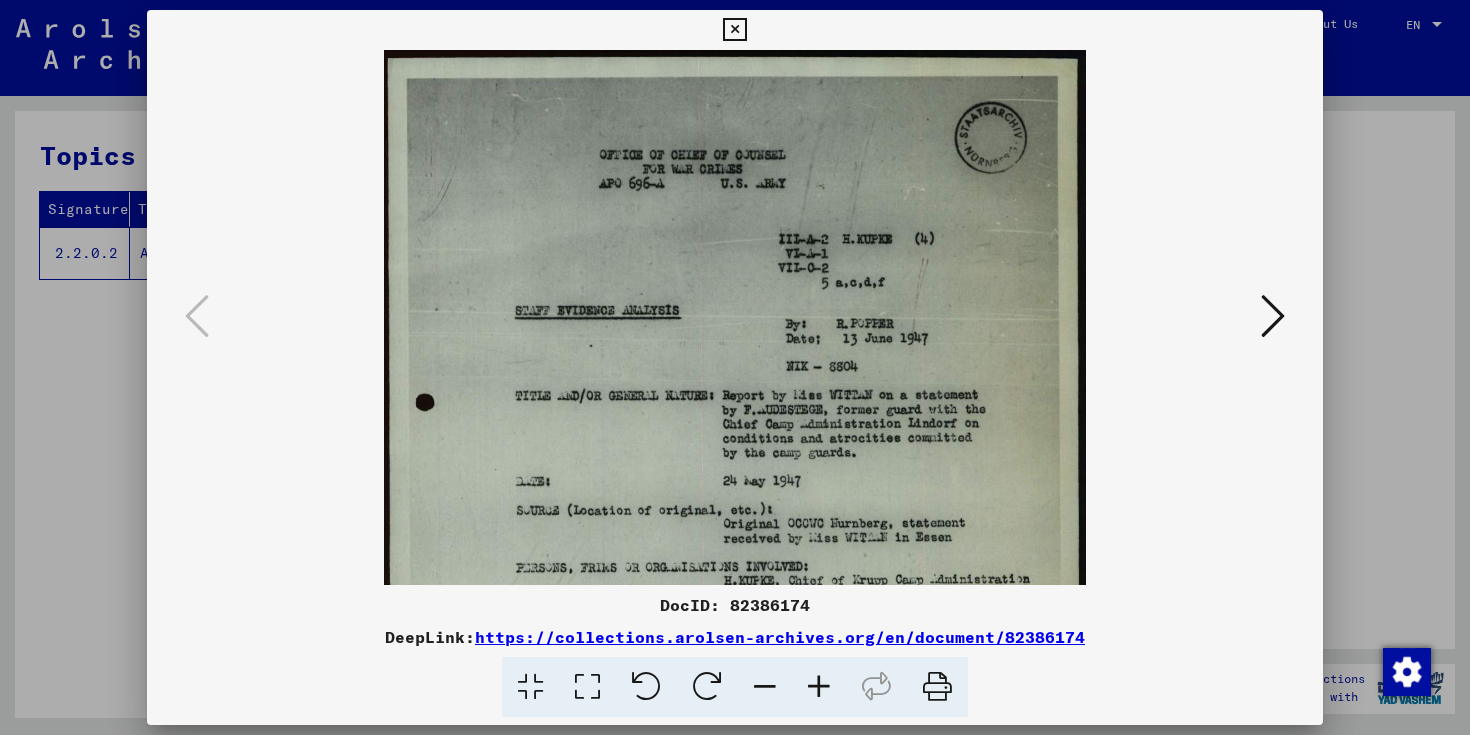 click at bounding box center [819, 687] 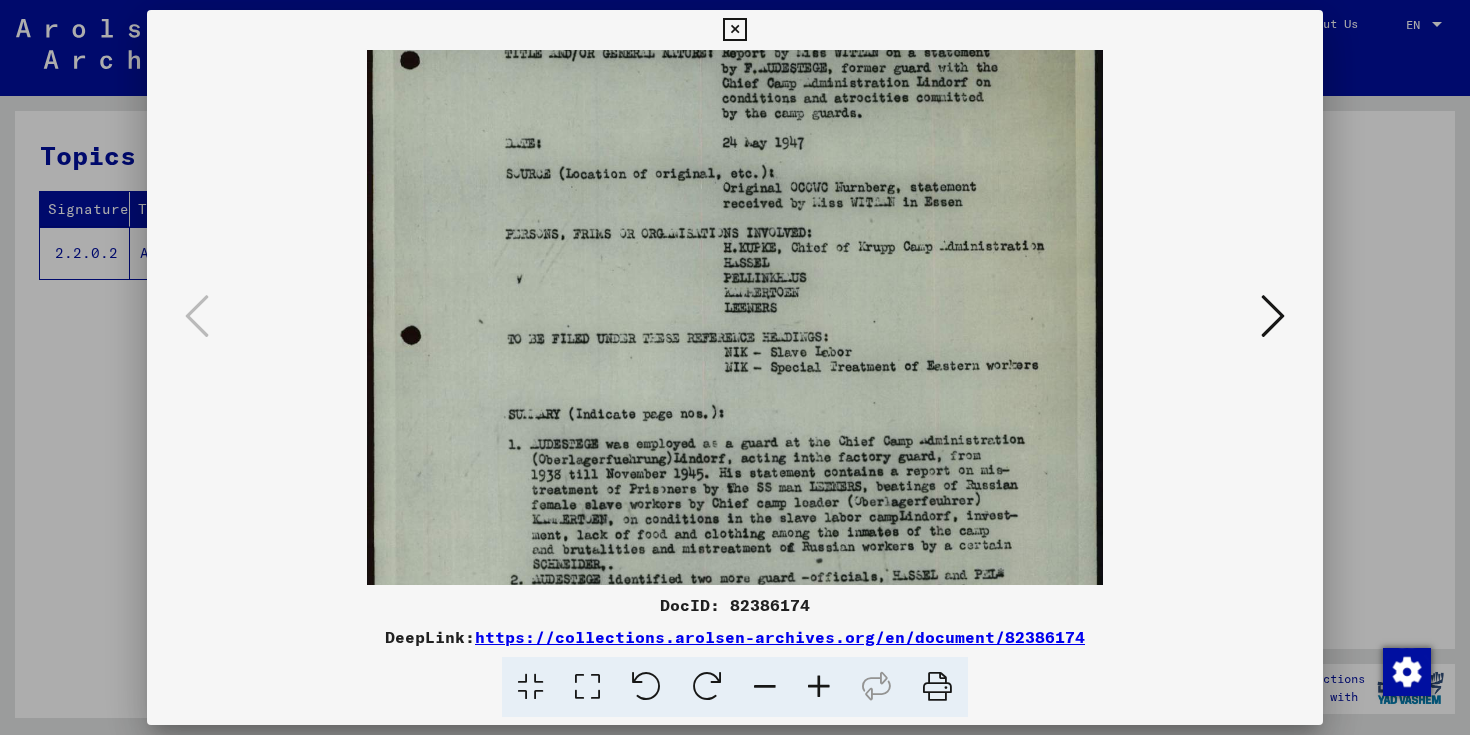 scroll, scrollTop: 429, scrollLeft: 0, axis: vertical 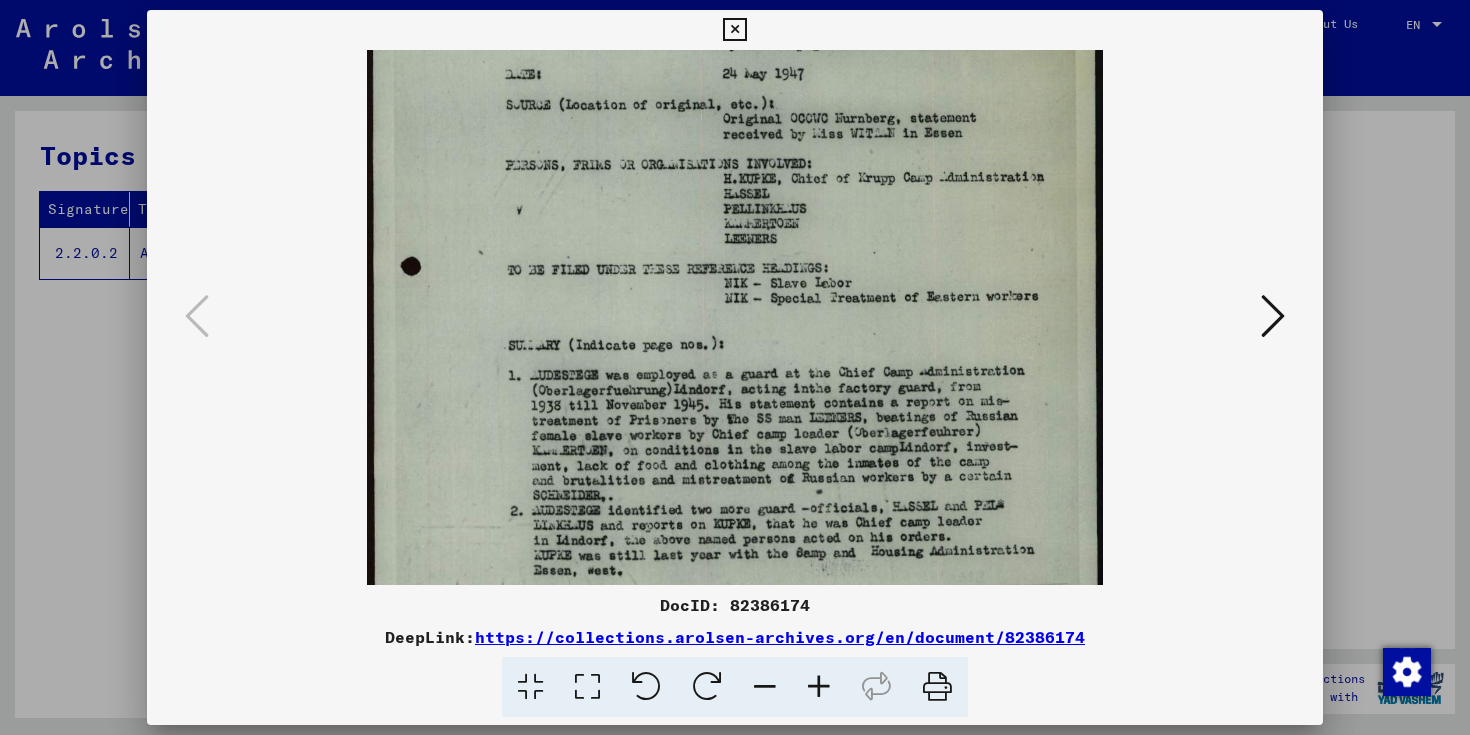 drag, startPoint x: 801, startPoint y: 456, endPoint x: 805, endPoint y: 27, distance: 429.01865 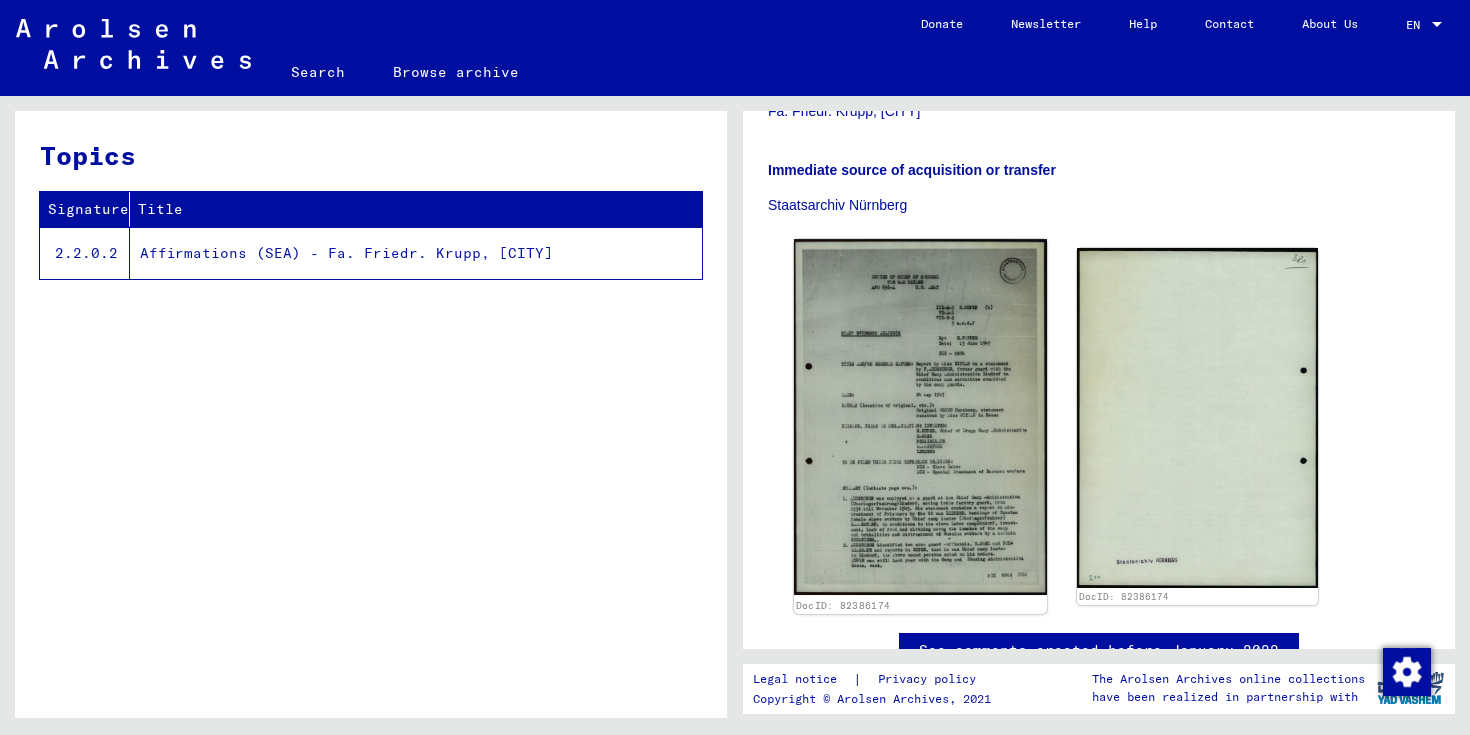 click 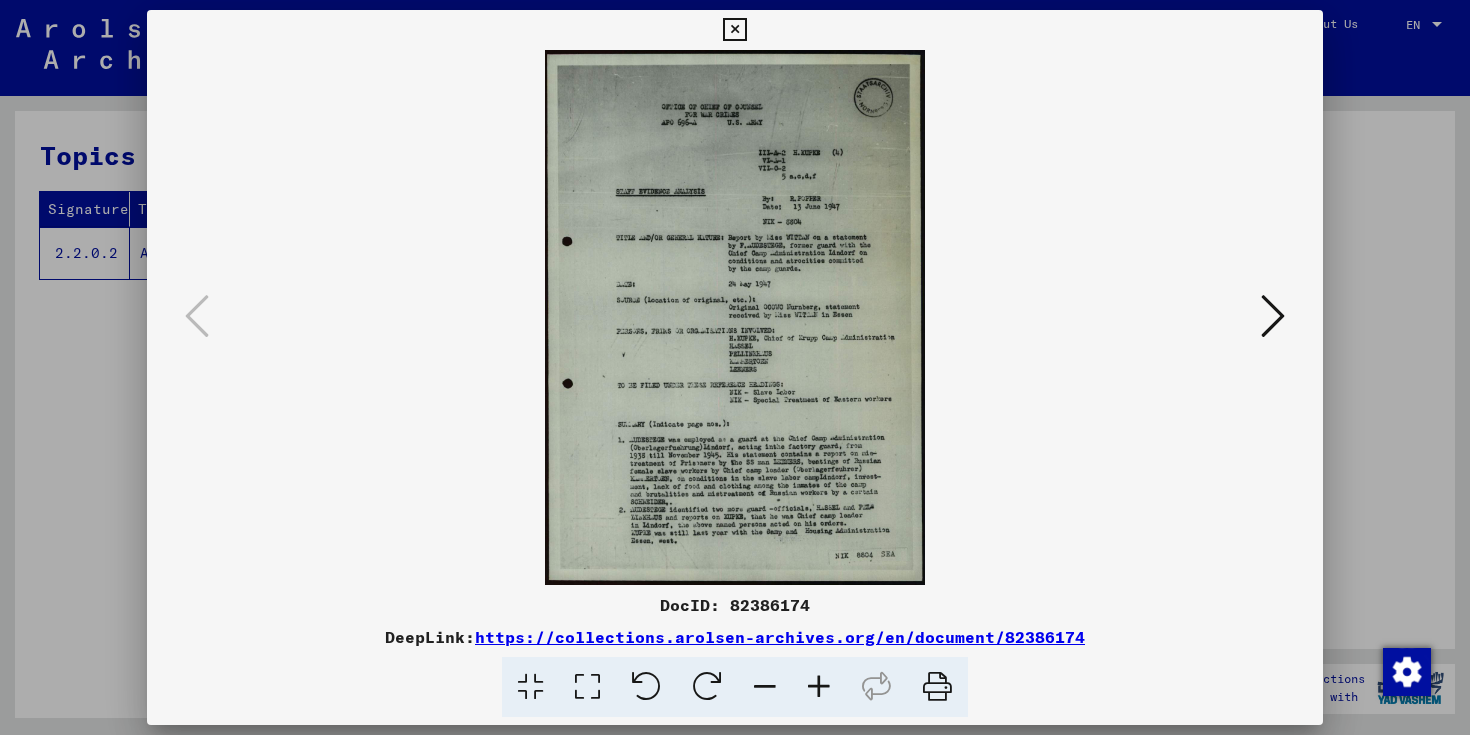 click at bounding box center [819, 687] 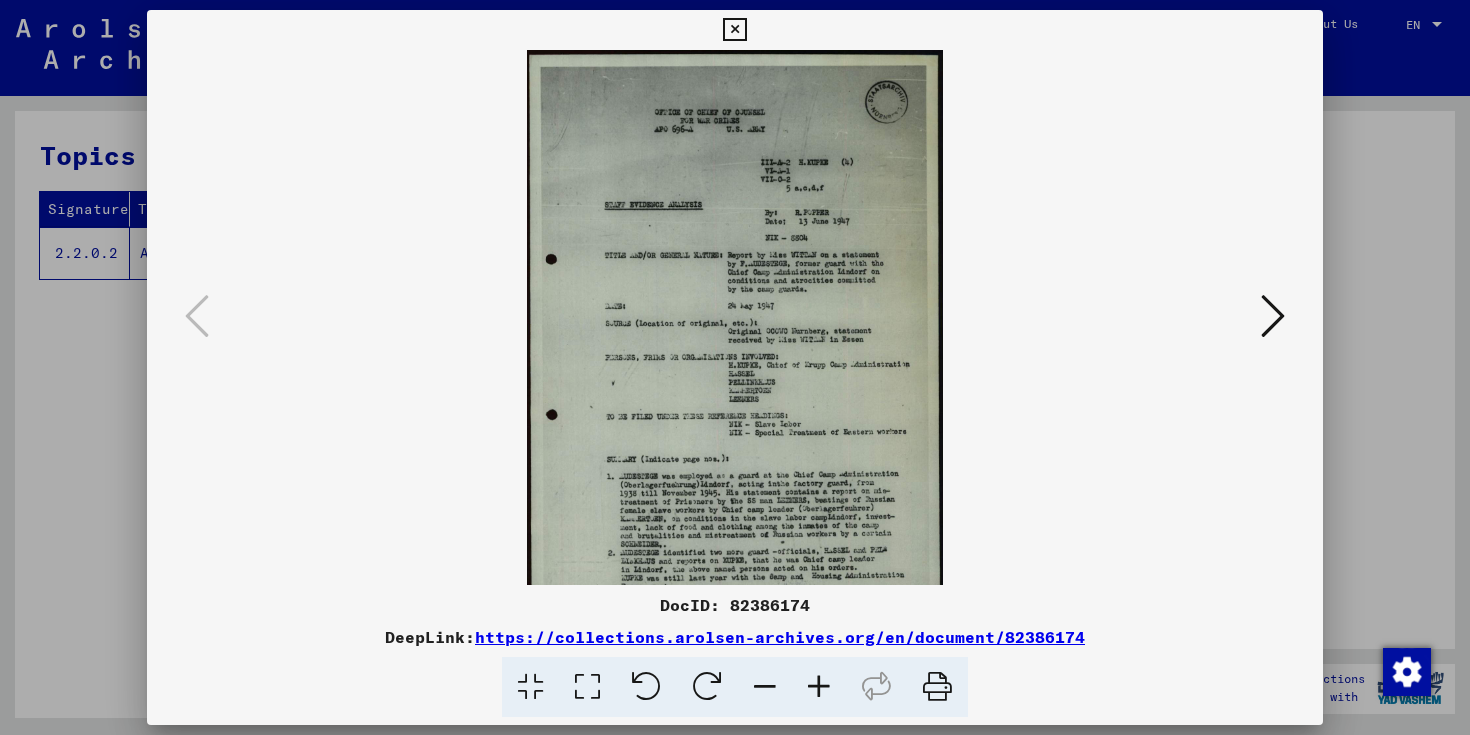 click at bounding box center (819, 687) 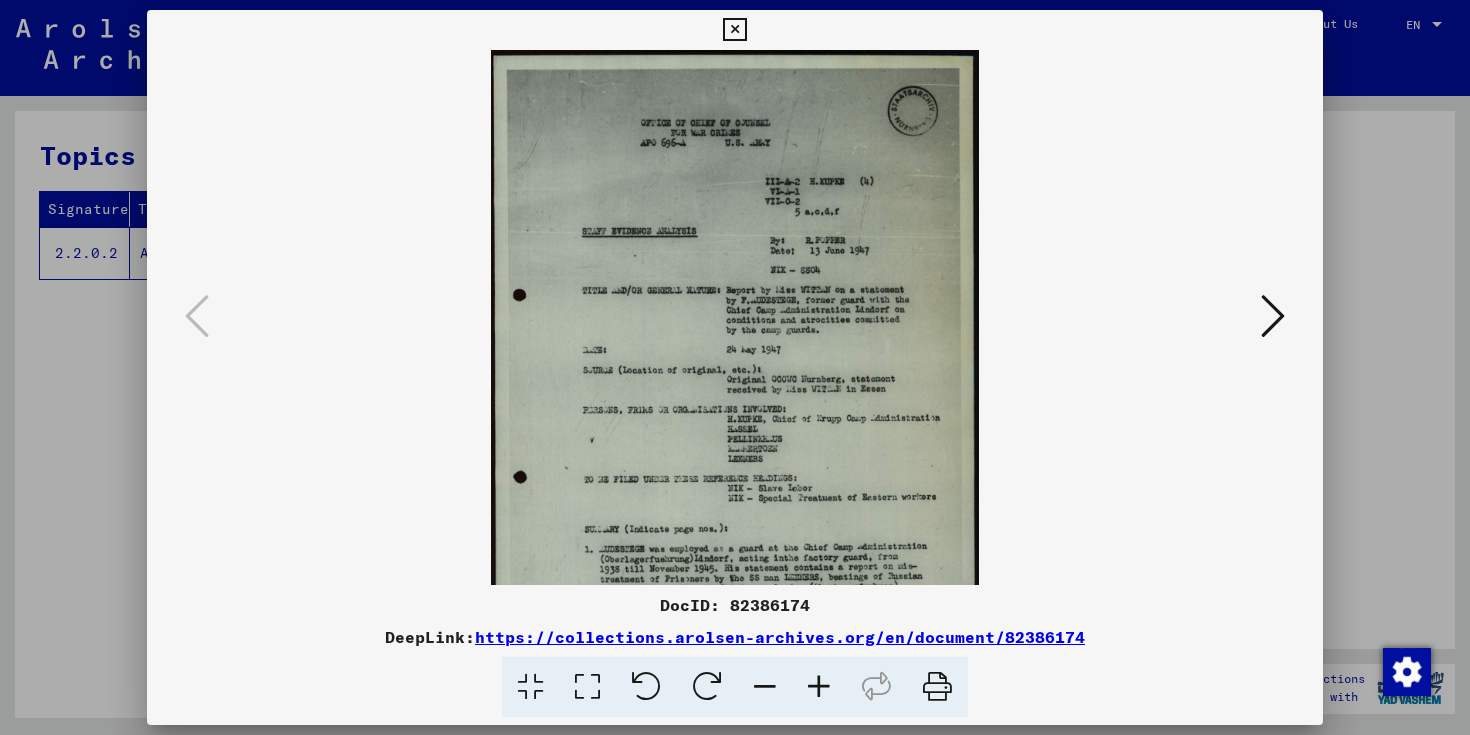 click at bounding box center [819, 687] 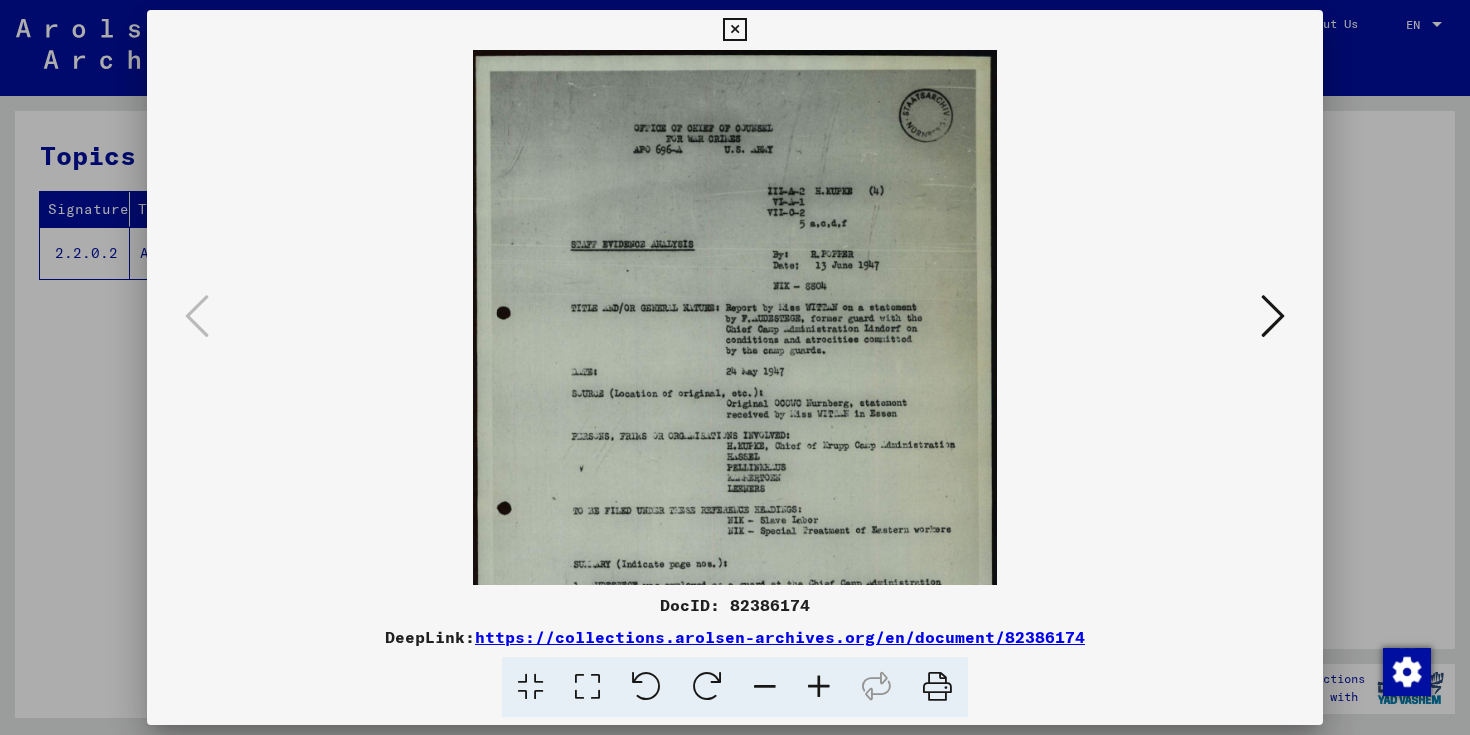 click at bounding box center [819, 687] 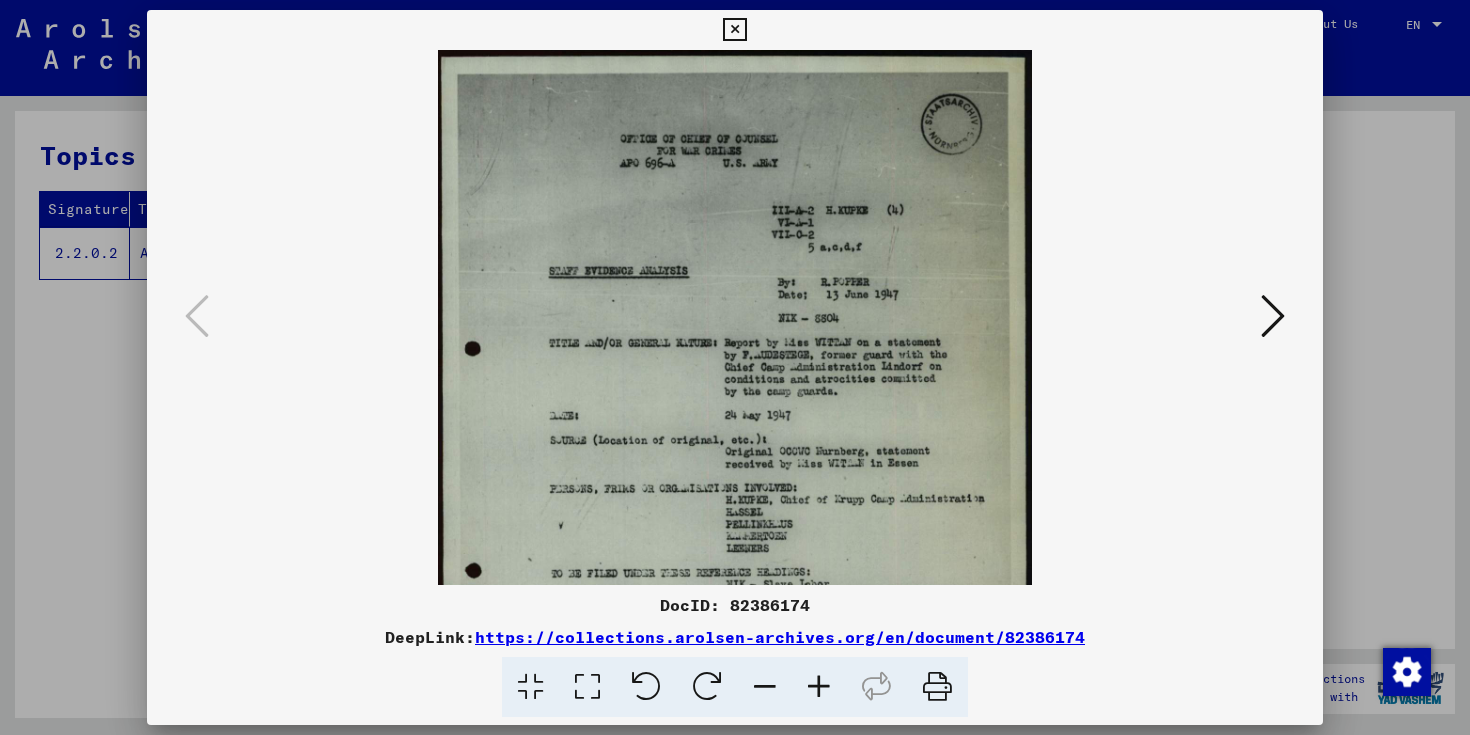 click at bounding box center (819, 687) 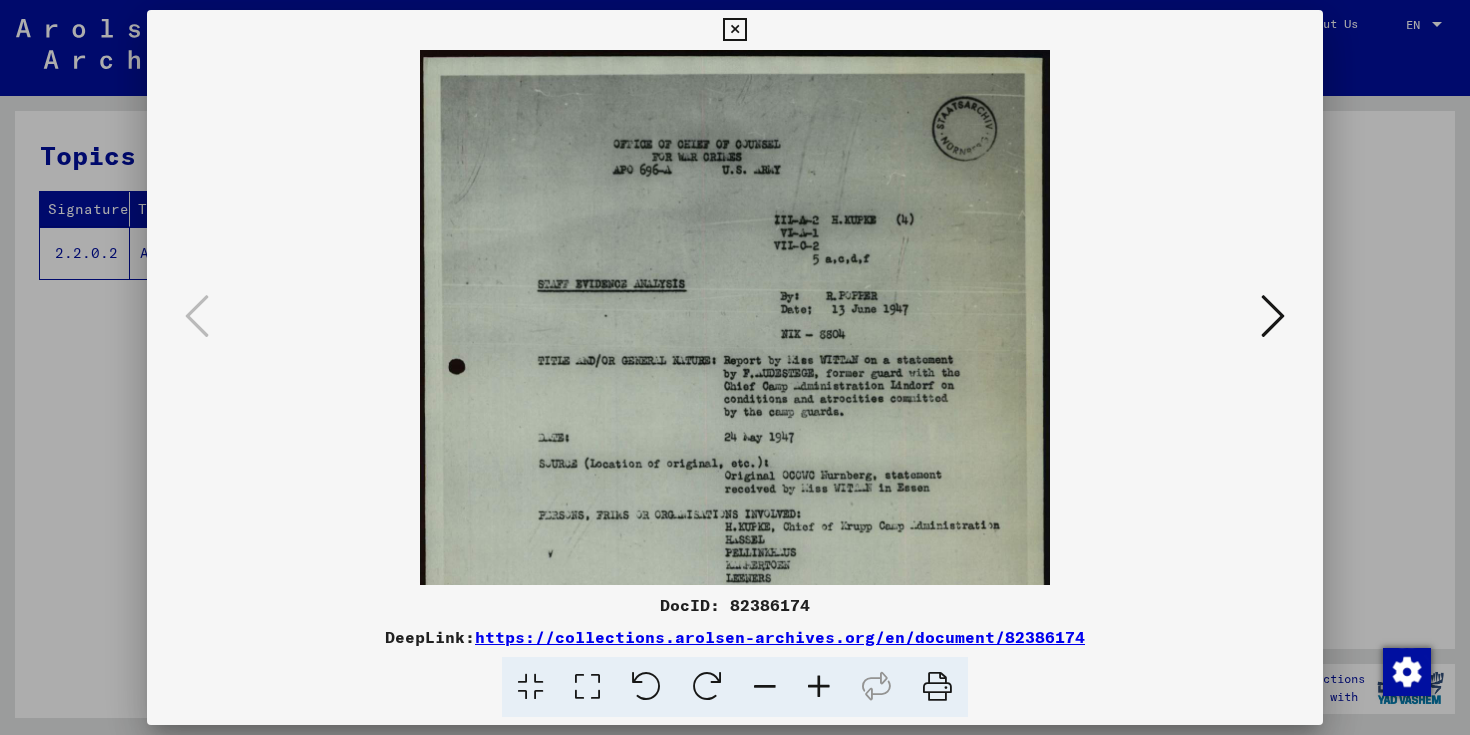 click at bounding box center (819, 687) 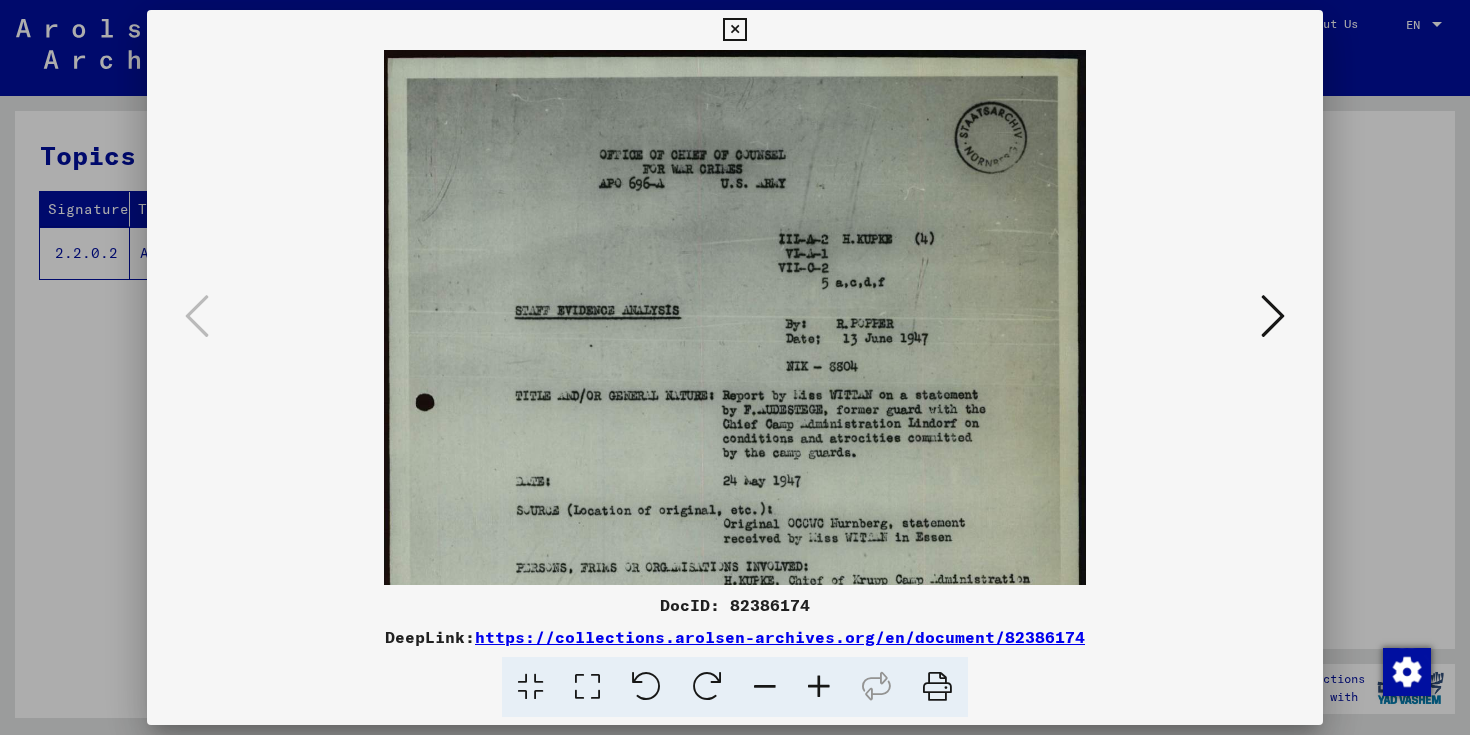 click at bounding box center [819, 687] 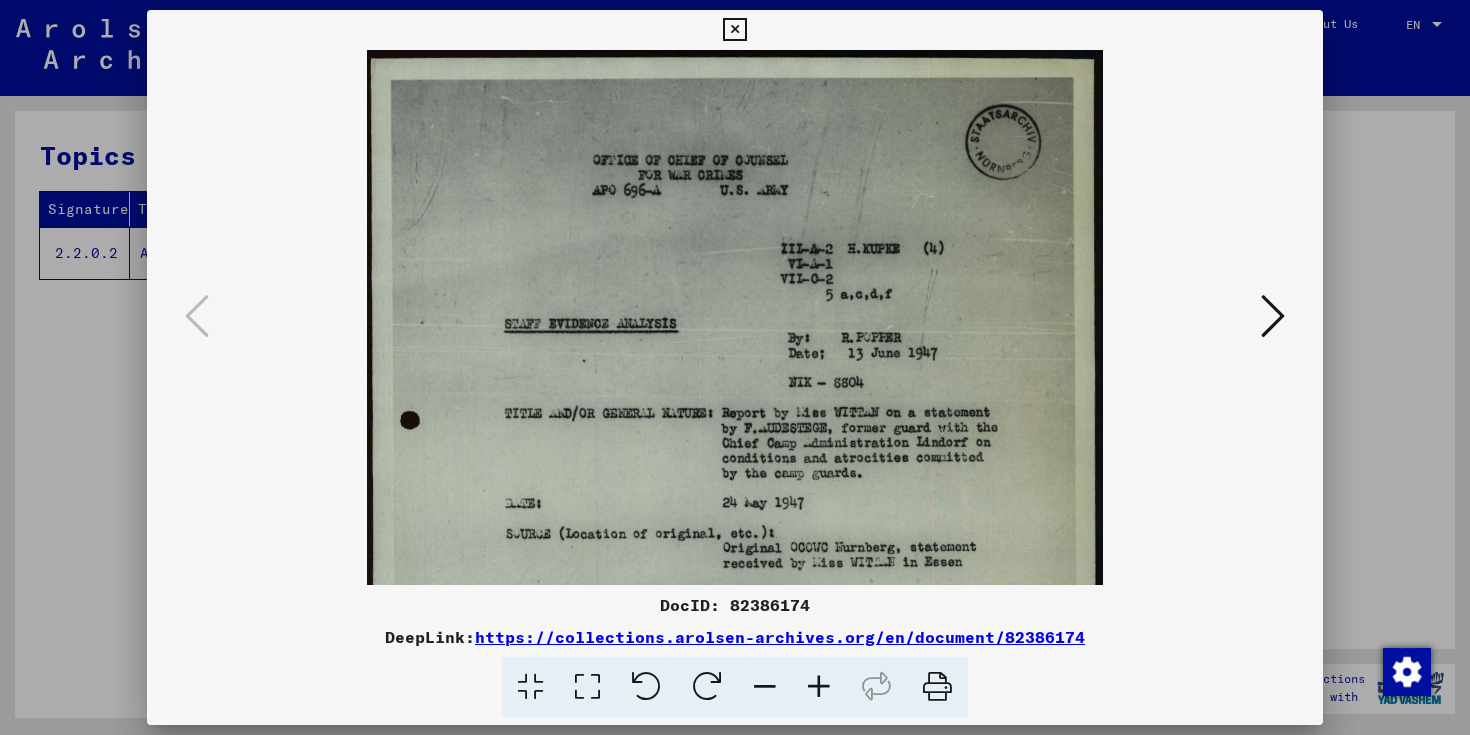 click at bounding box center [819, 687] 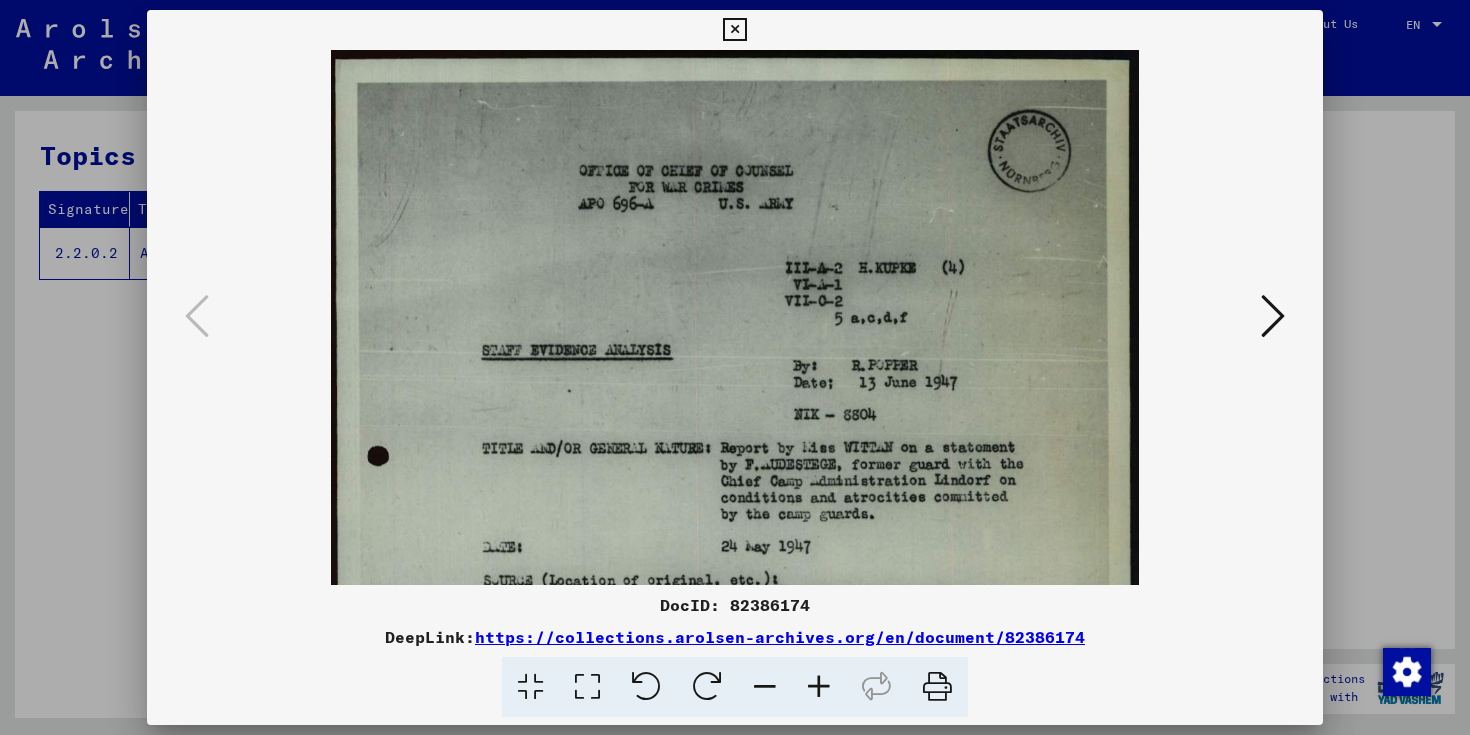 click at bounding box center (819, 687) 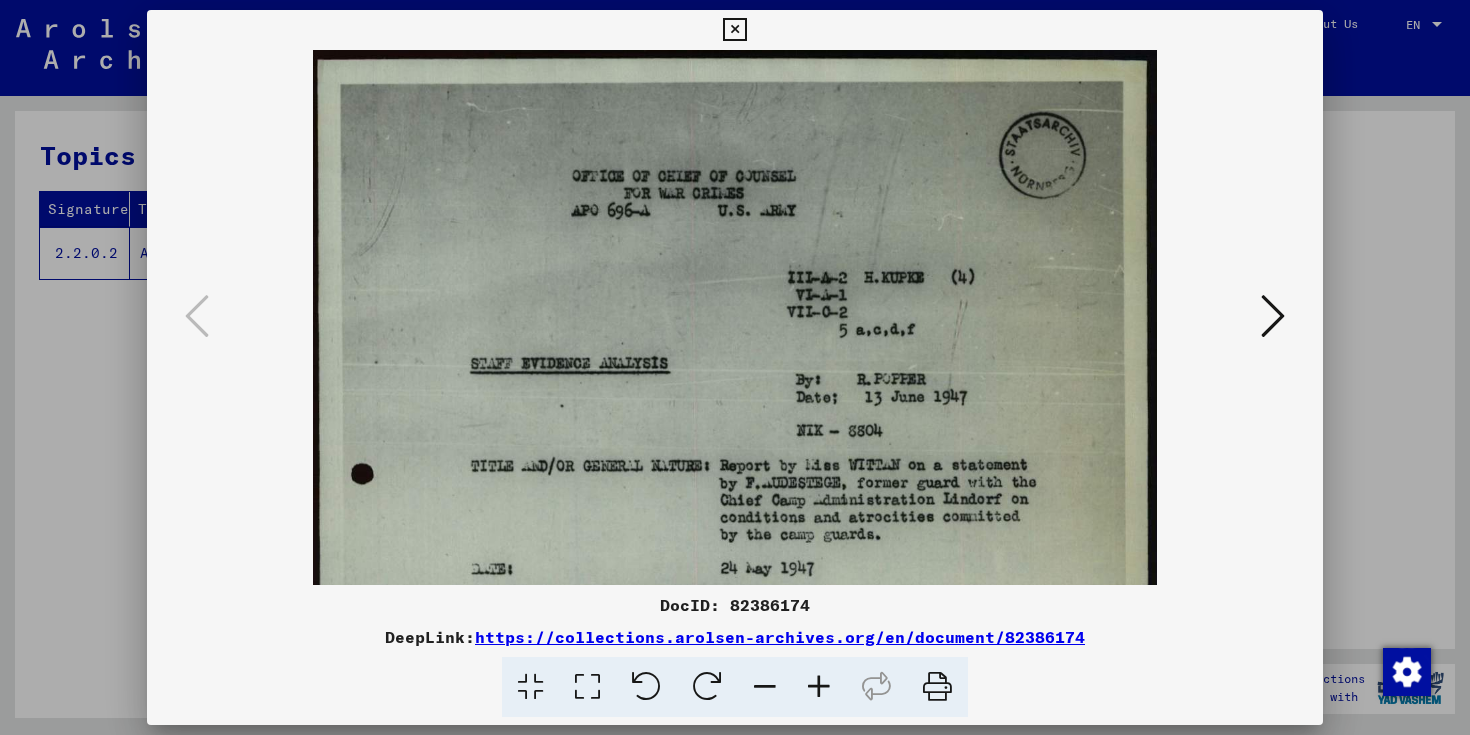 click at bounding box center (819, 687) 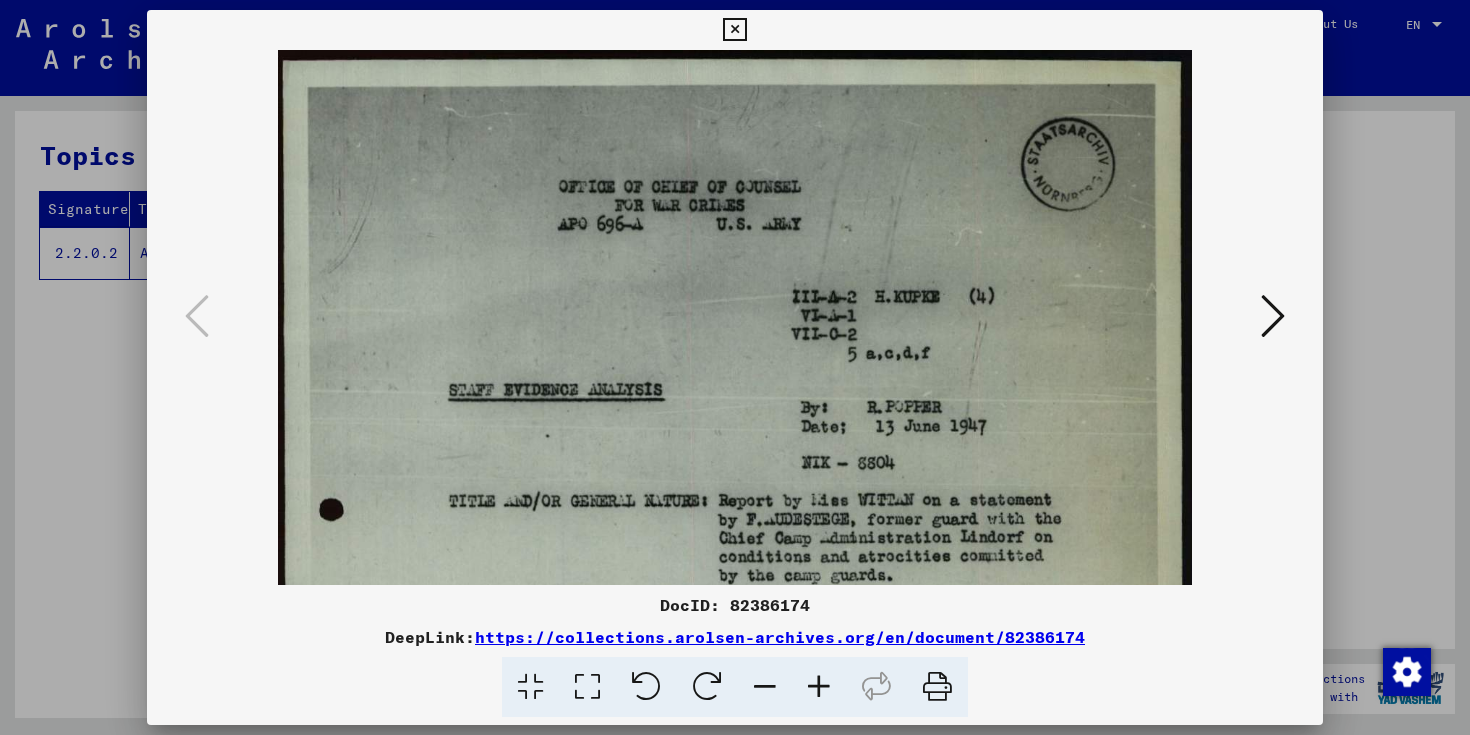 click at bounding box center [819, 687] 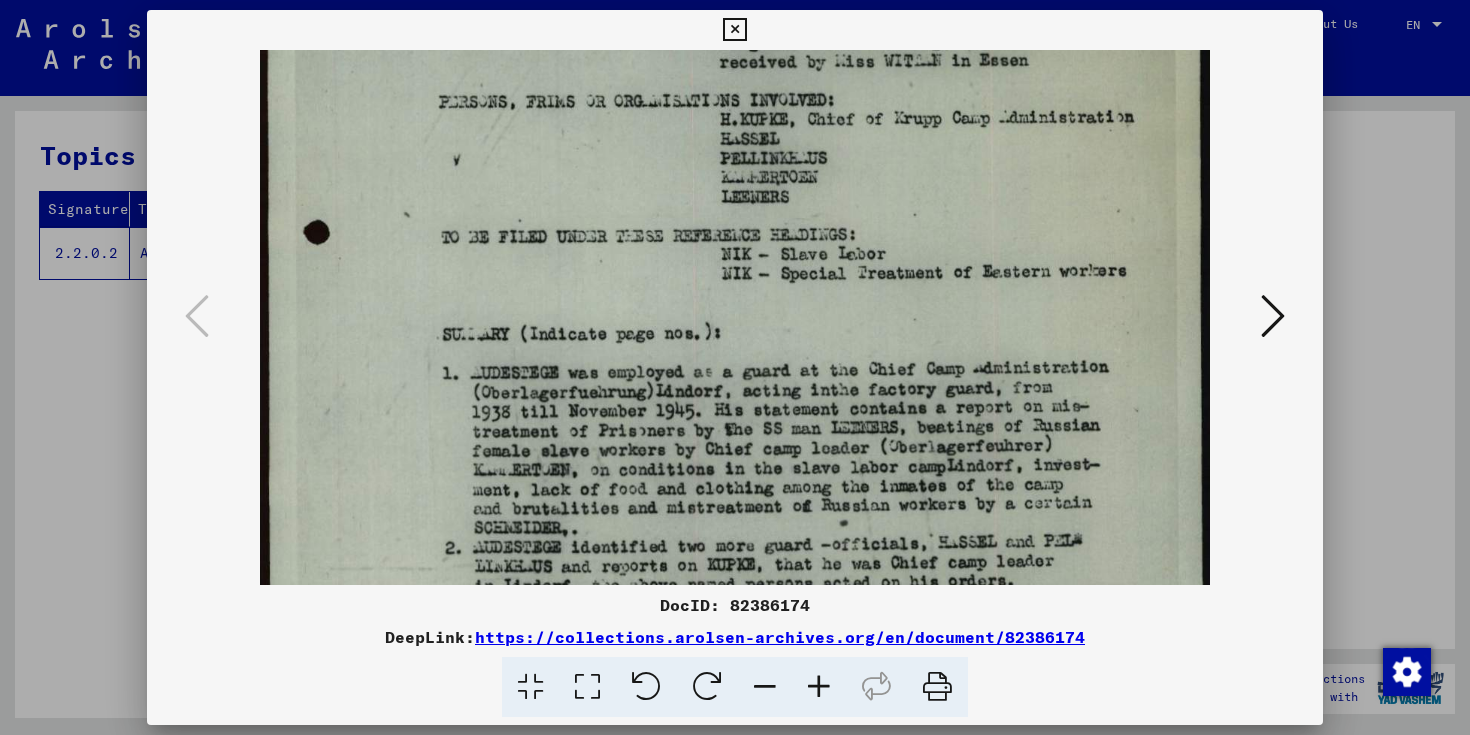 drag, startPoint x: 818, startPoint y: 500, endPoint x: 785, endPoint y: -148, distance: 648.8397 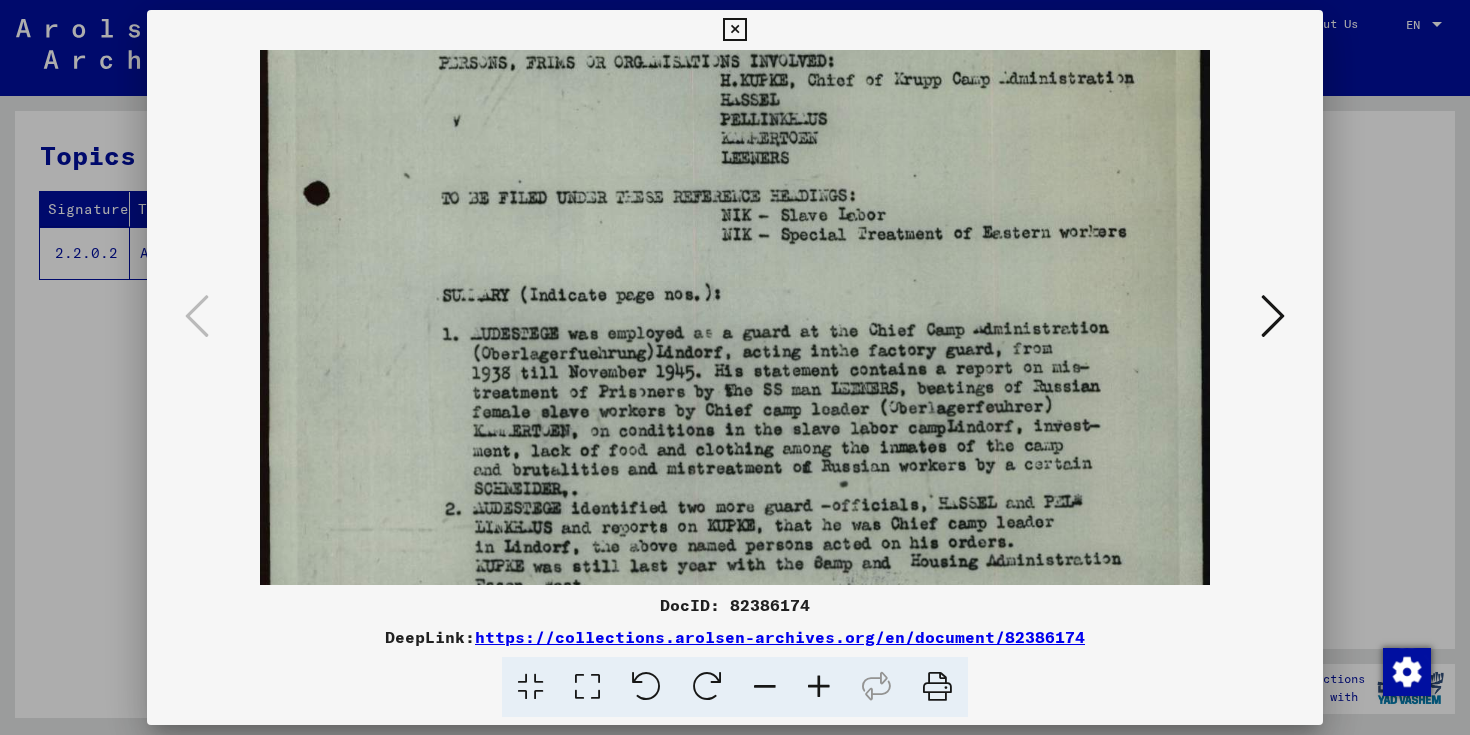 scroll, scrollTop: 692, scrollLeft: 0, axis: vertical 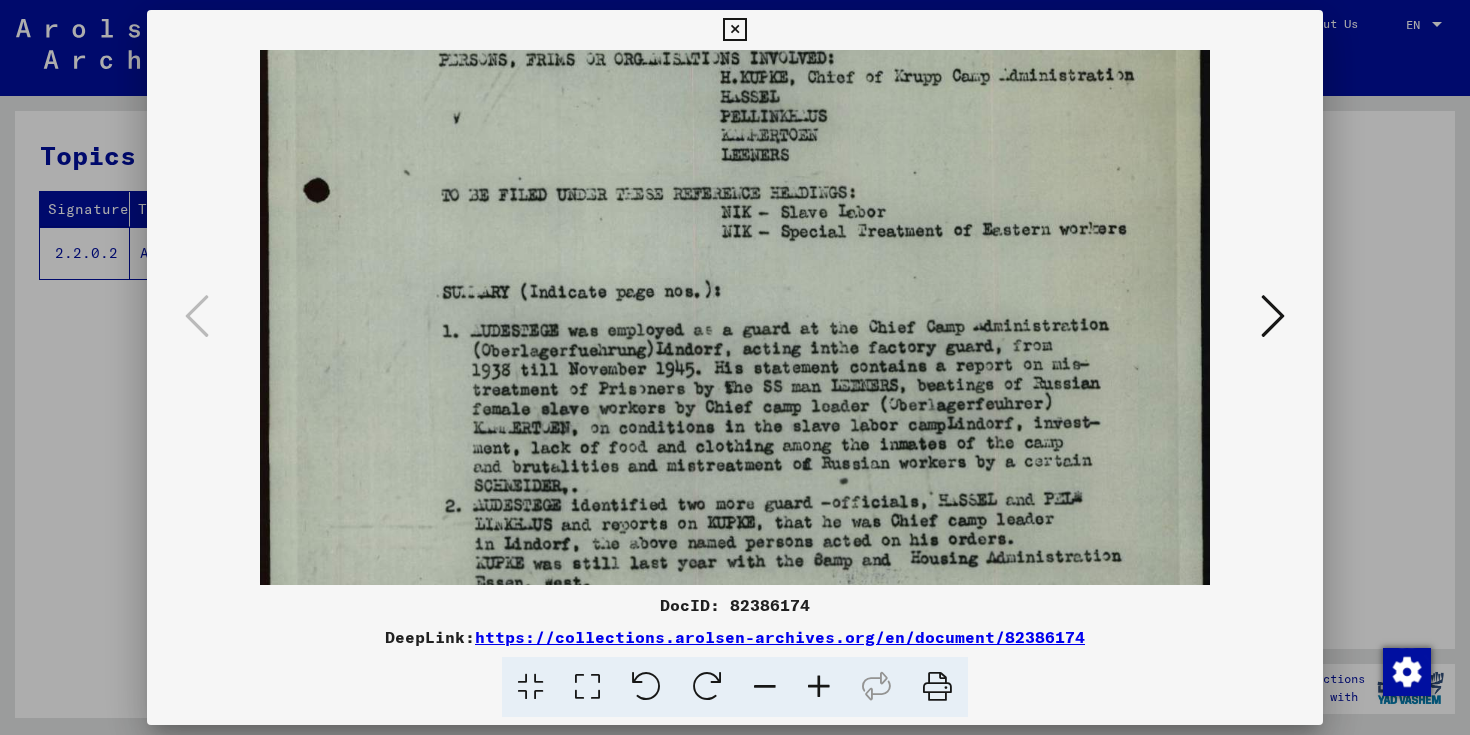 drag, startPoint x: 810, startPoint y: 170, endPoint x: 810, endPoint y: 131, distance: 39 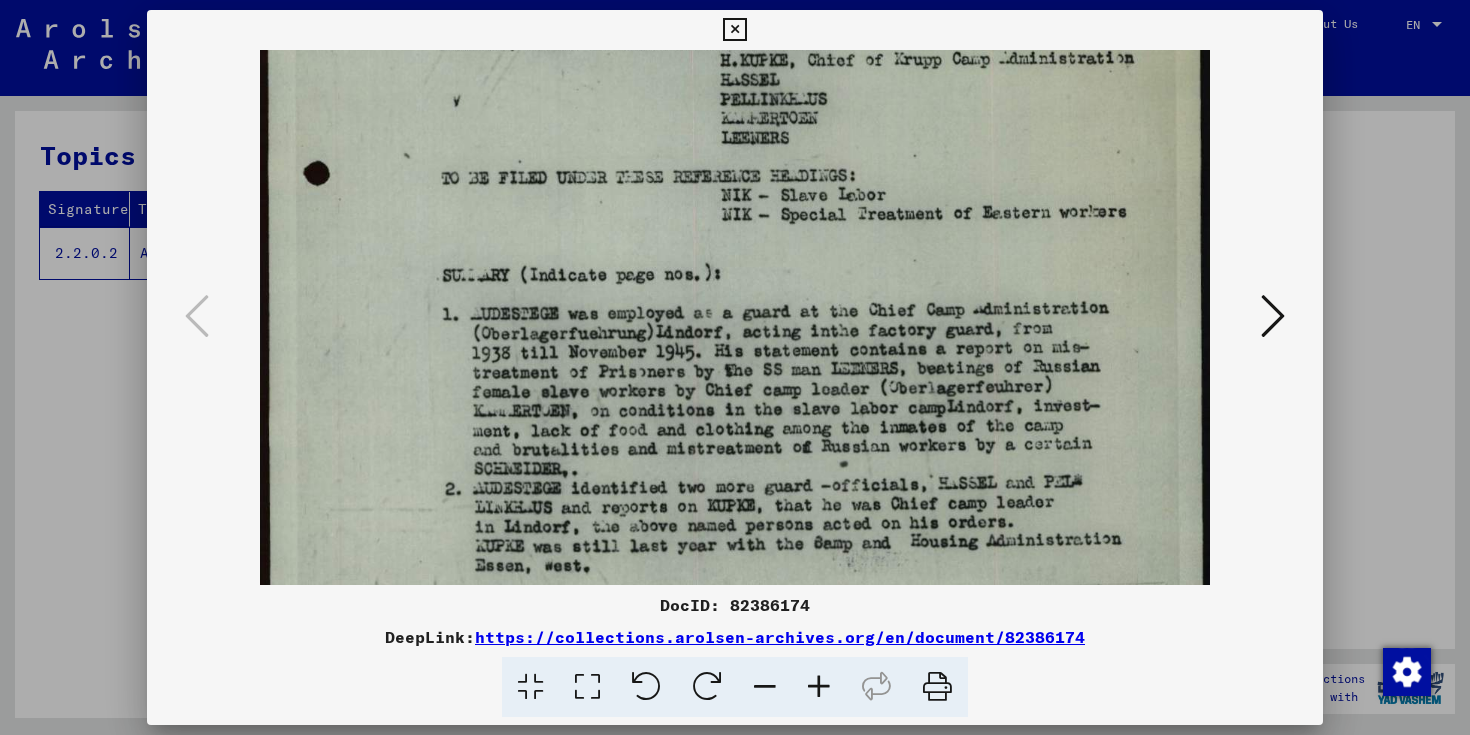 scroll, scrollTop: 719, scrollLeft: 0, axis: vertical 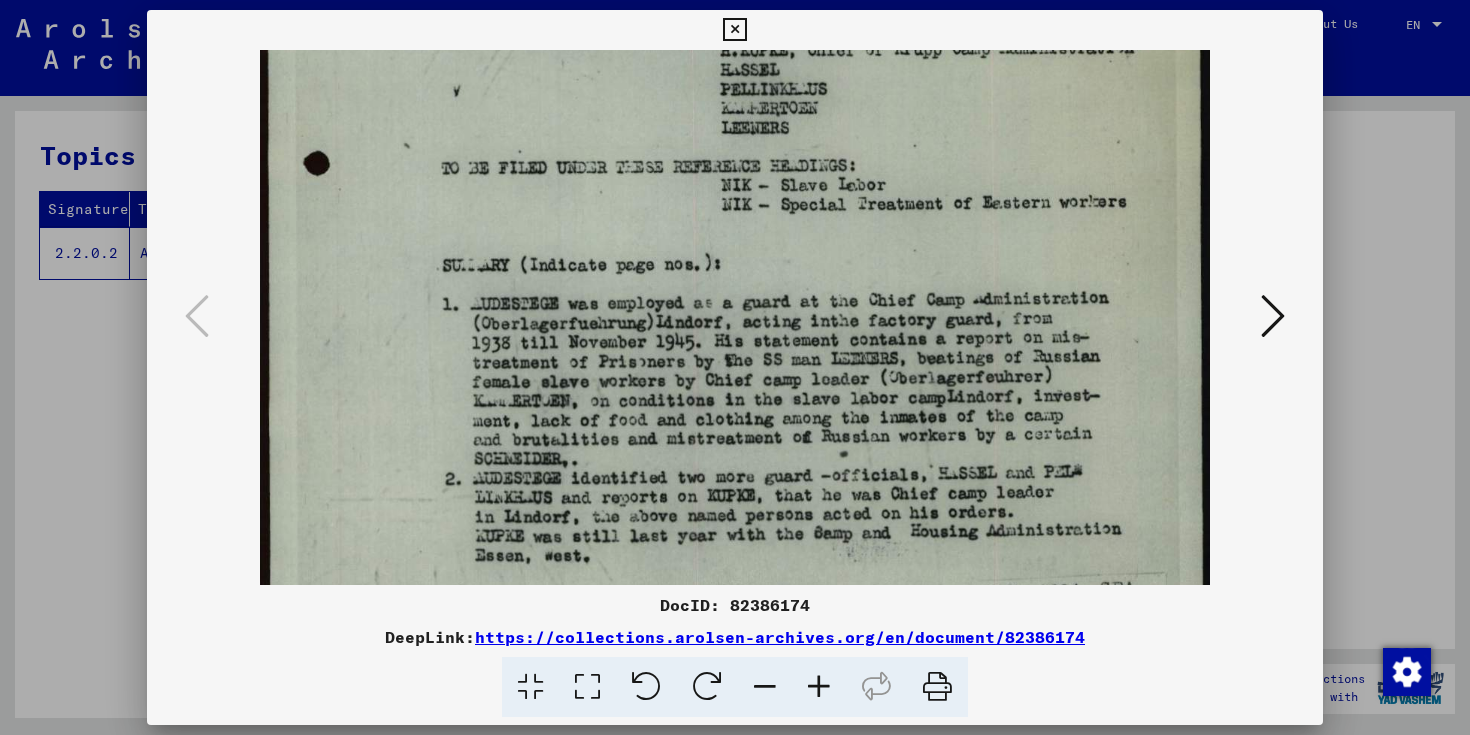 drag, startPoint x: 820, startPoint y: 223, endPoint x: 817, endPoint y: 196, distance: 27.166155 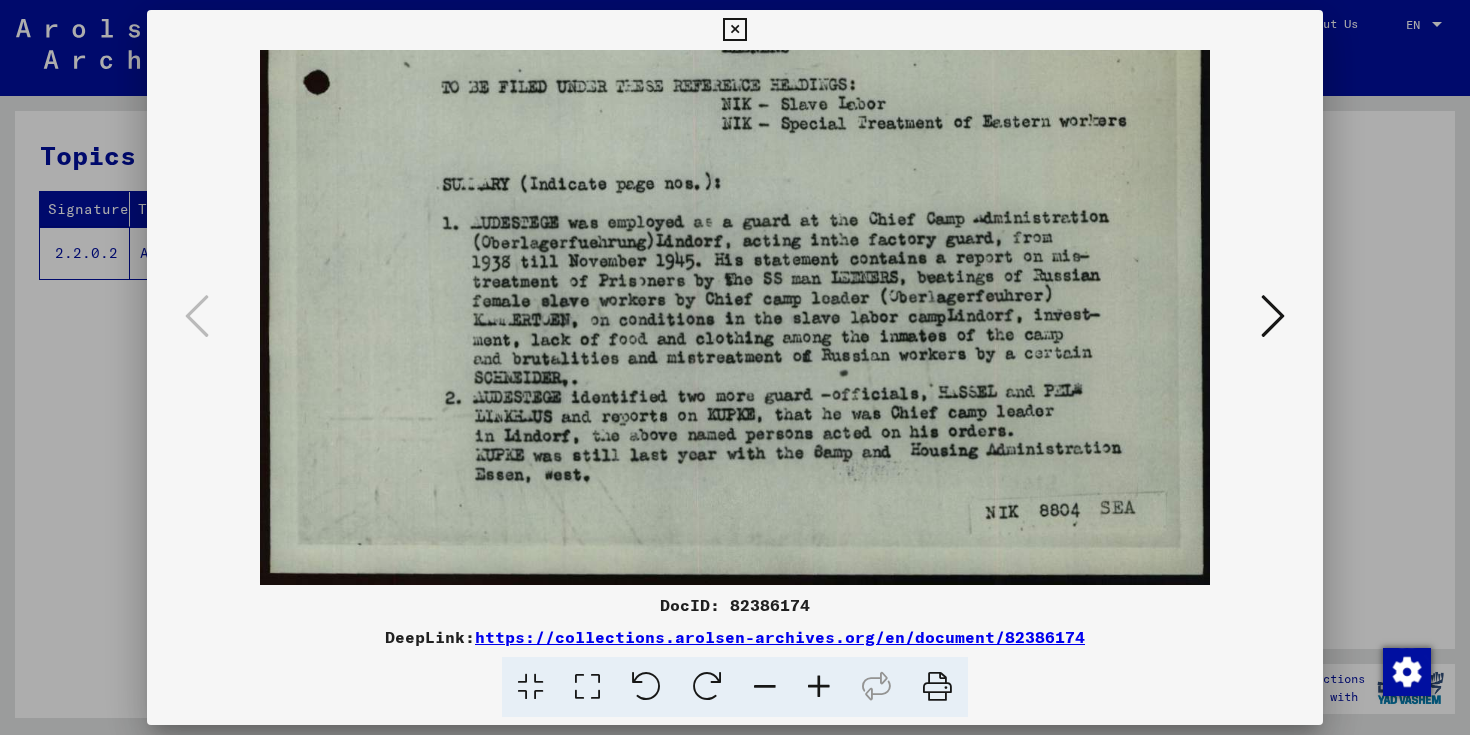 drag, startPoint x: 712, startPoint y: 358, endPoint x: 696, endPoint y: 247, distance: 112.147224 